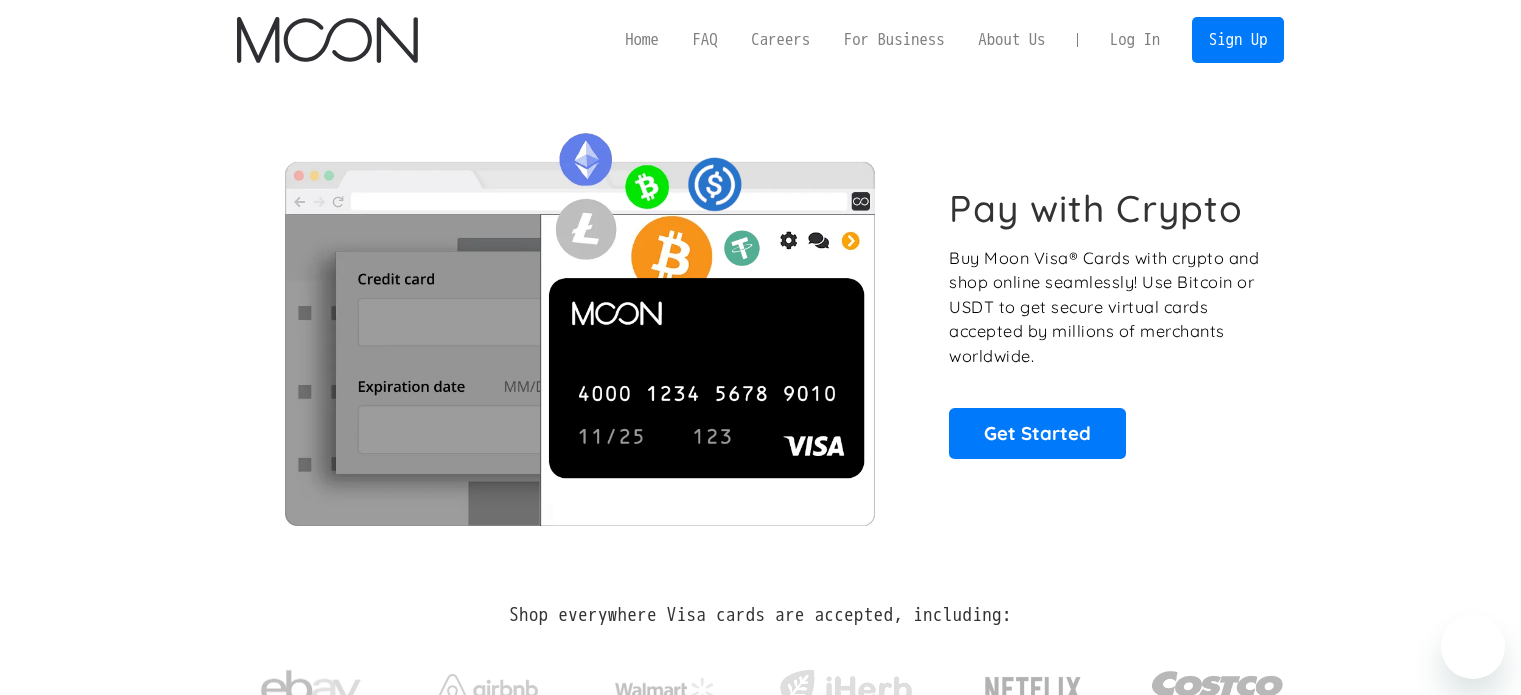 scroll, scrollTop: 0, scrollLeft: 0, axis: both 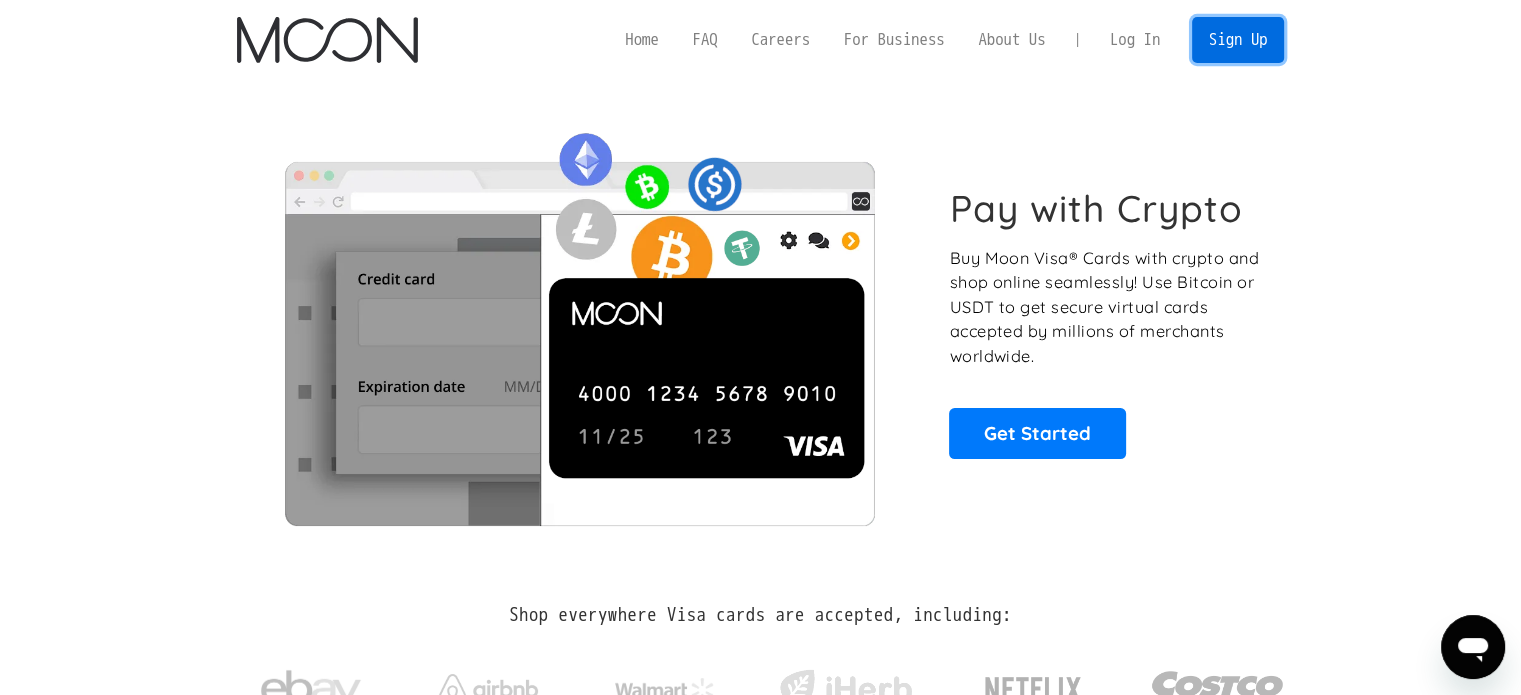 click on "Sign Up" at bounding box center (1238, 39) 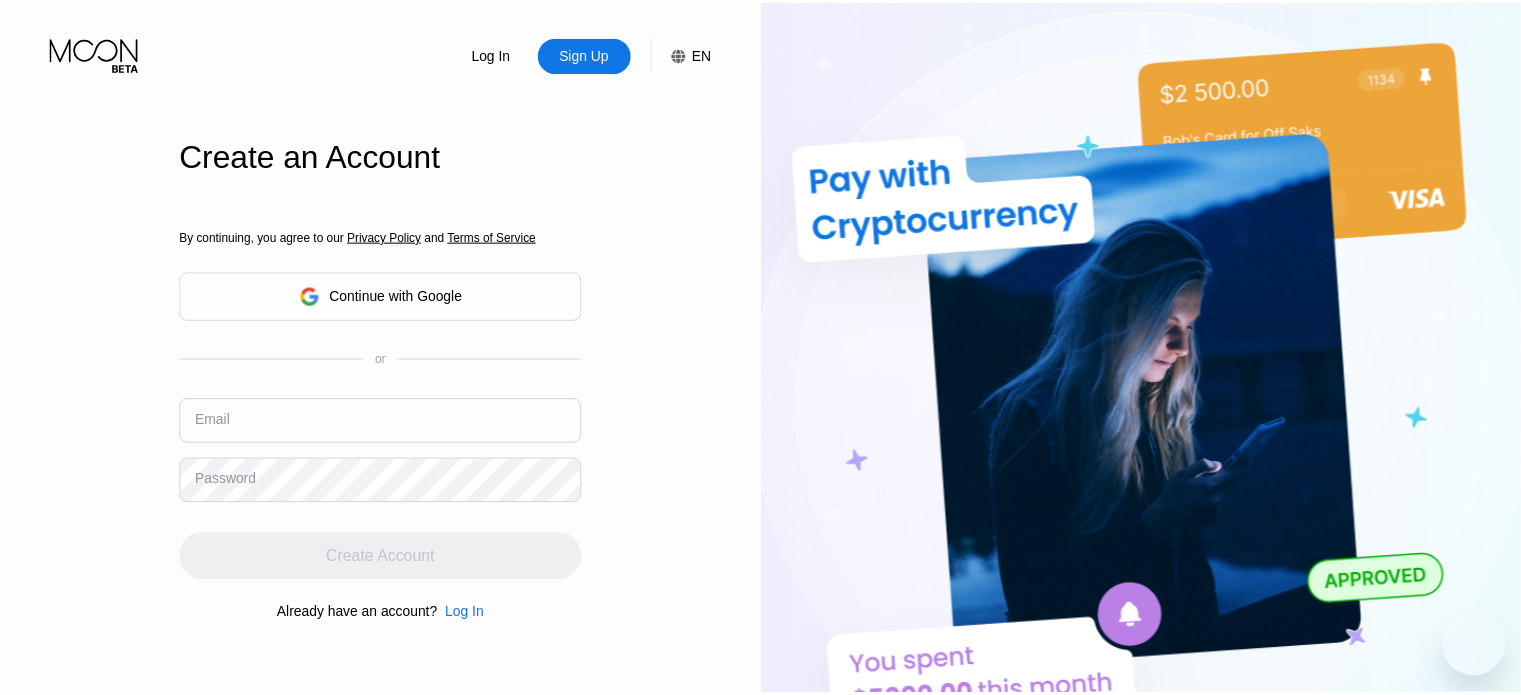 scroll, scrollTop: 0, scrollLeft: 0, axis: both 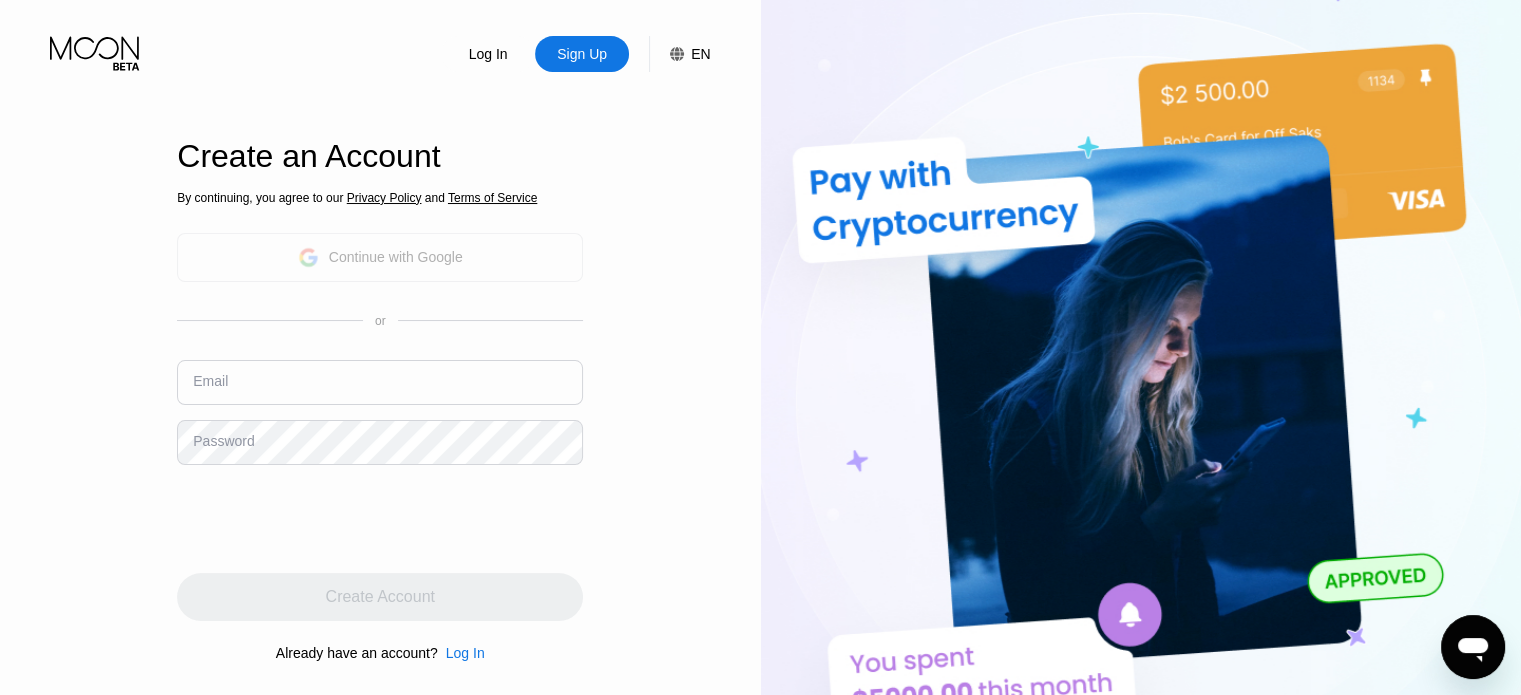 click on "Continue with Google" at bounding box center (396, 257) 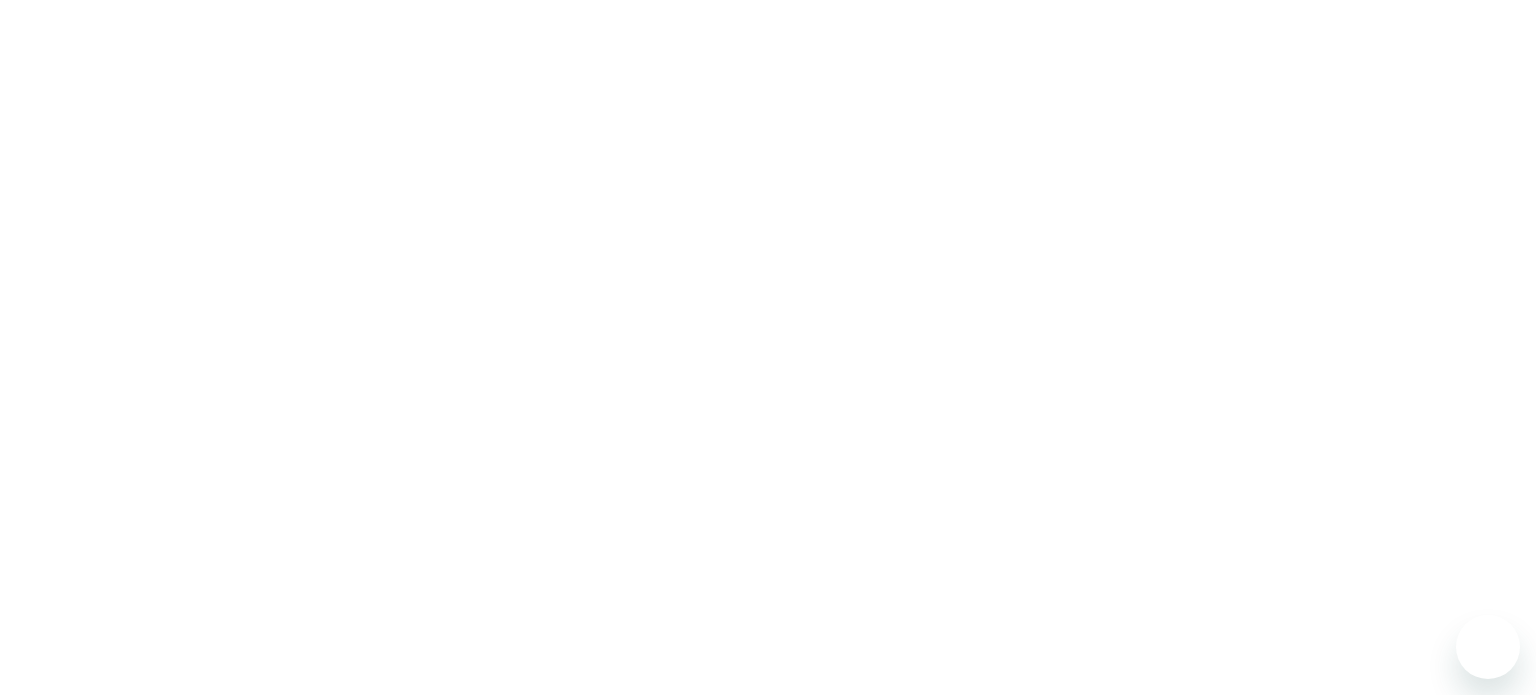 scroll, scrollTop: 0, scrollLeft: 0, axis: both 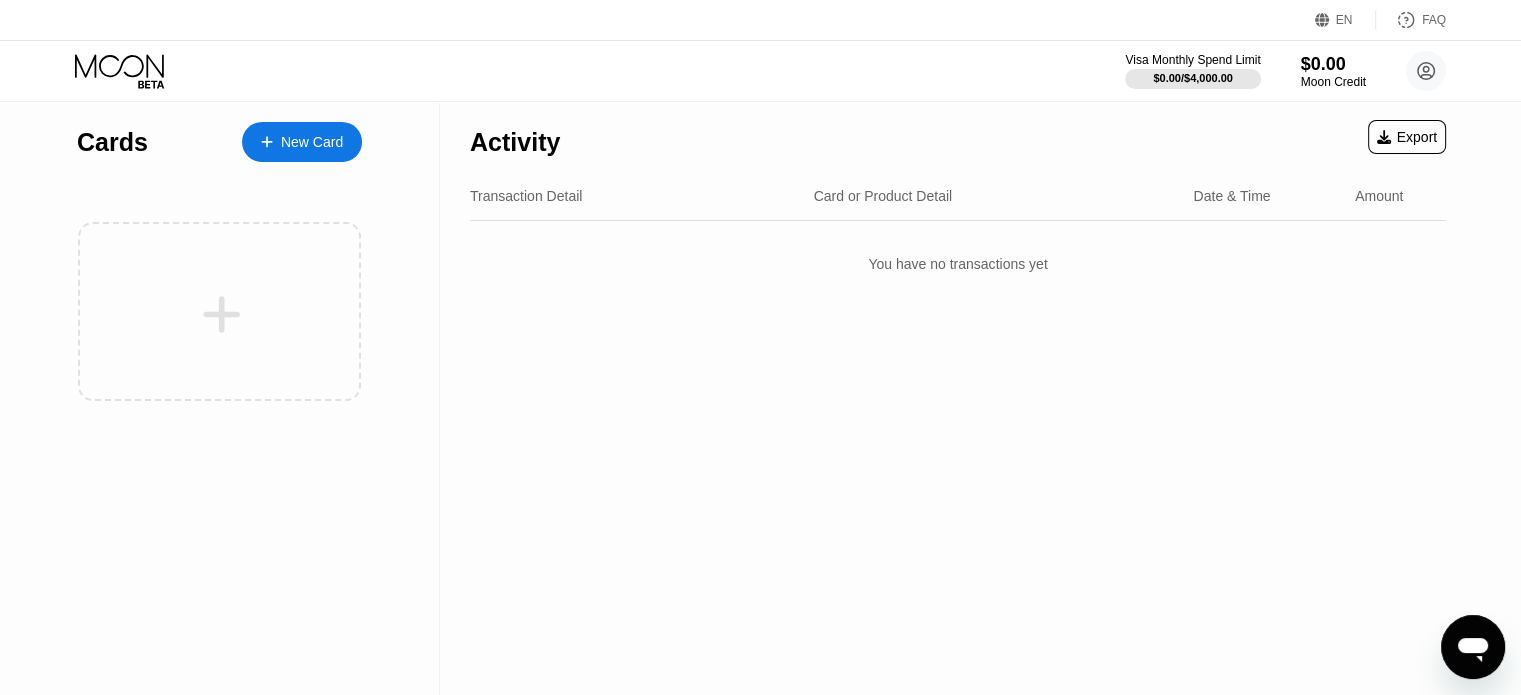 click on "EN" at bounding box center [1344, 20] 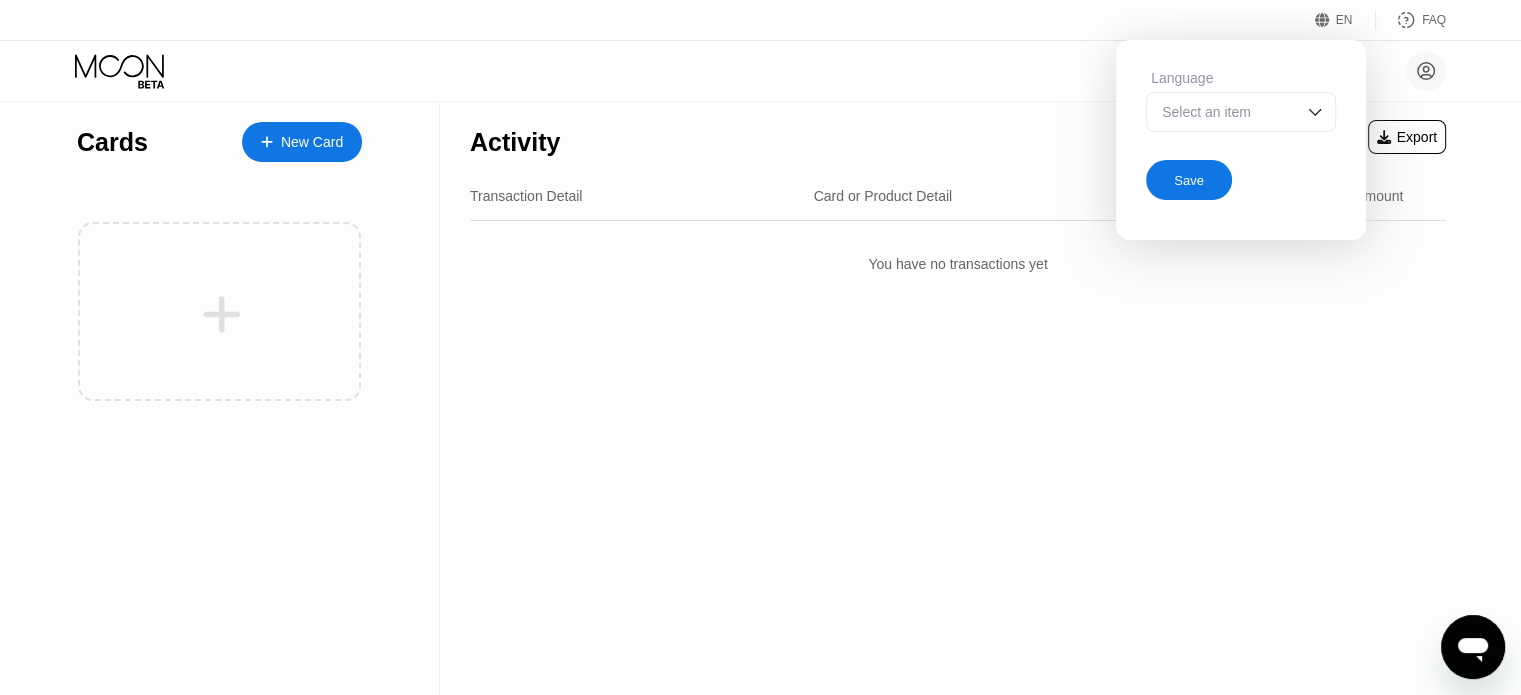click on "Select an item" at bounding box center (1226, 112) 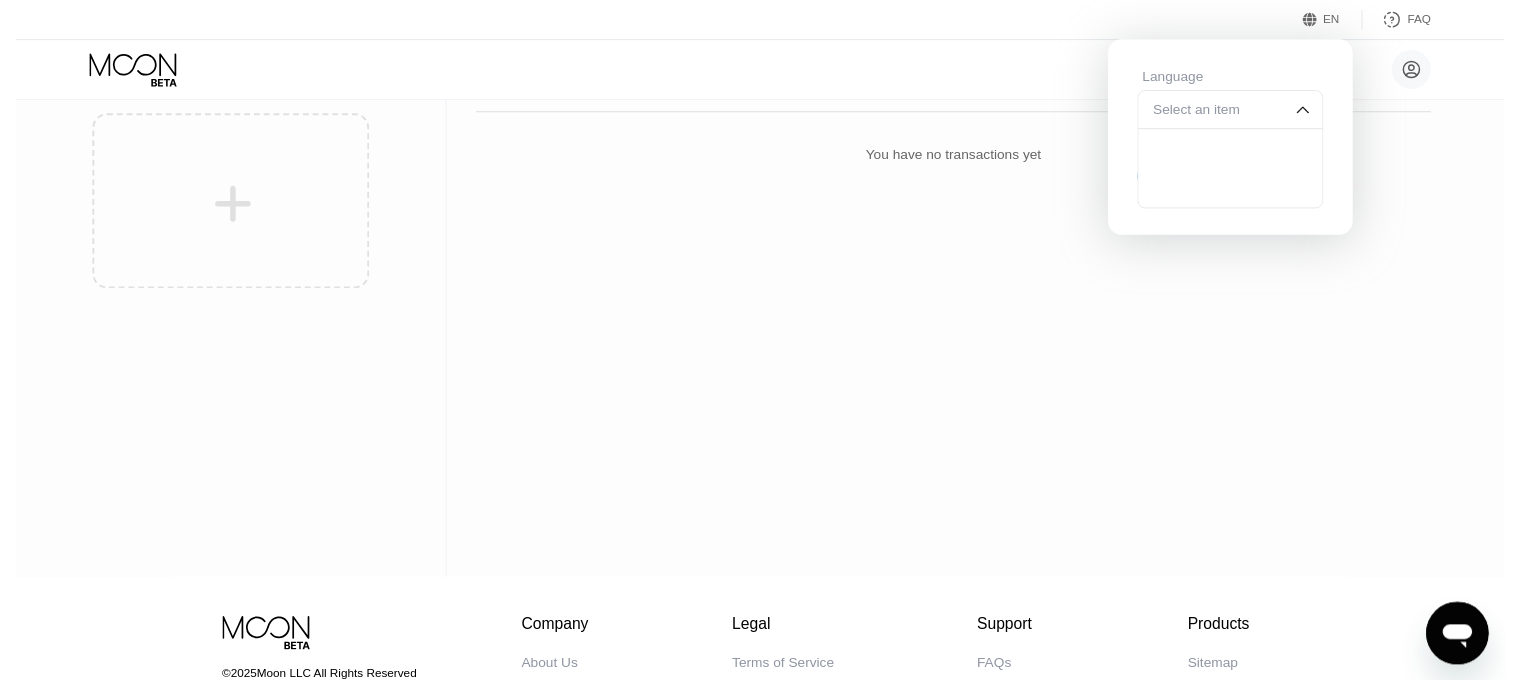 scroll, scrollTop: 0, scrollLeft: 0, axis: both 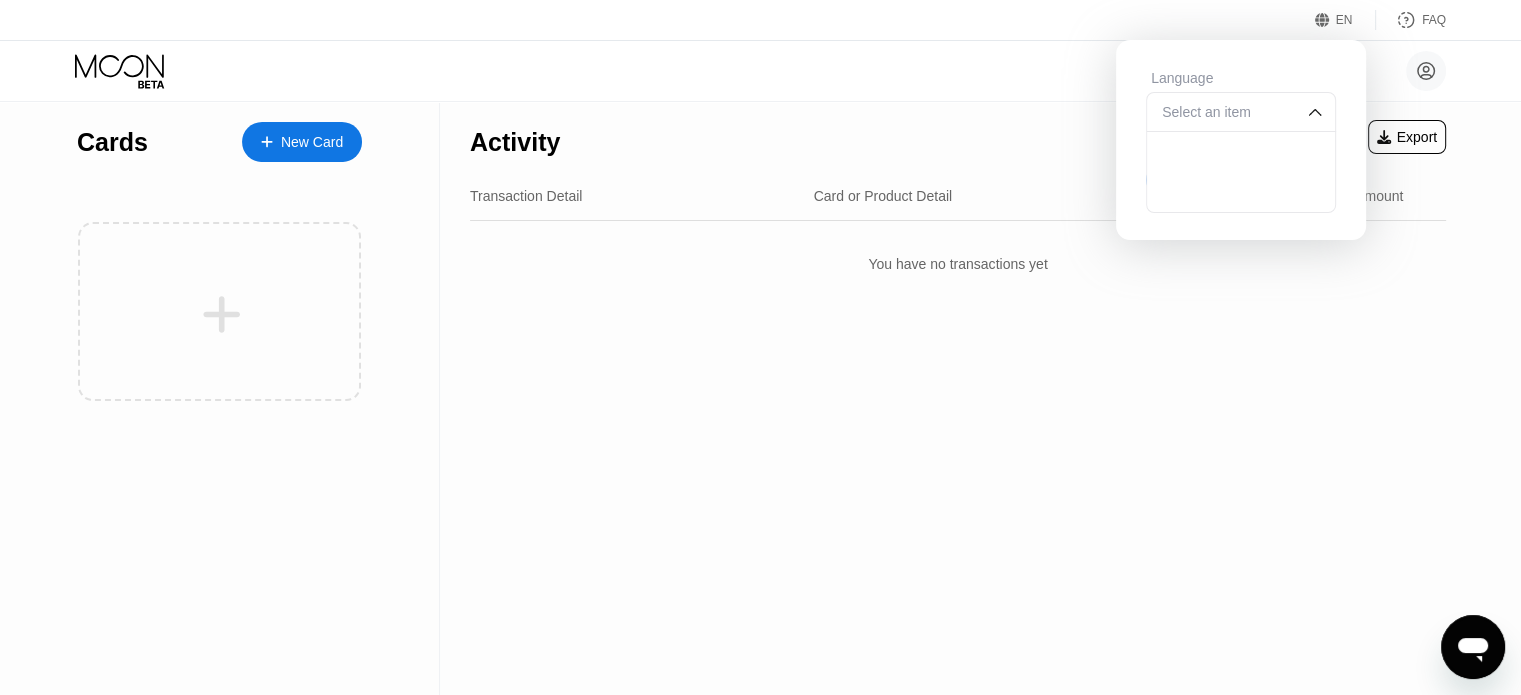 click on "Select an item" at bounding box center [1226, 112] 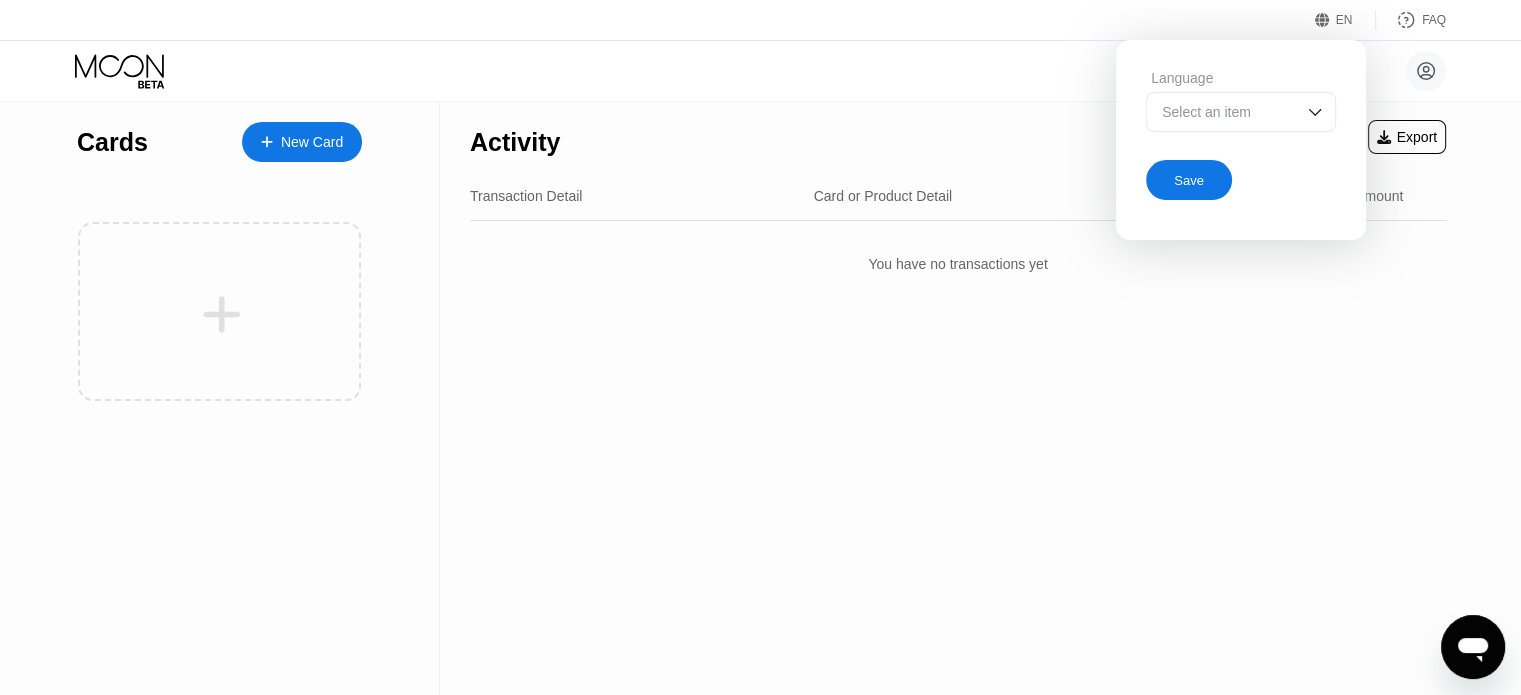 click on "Select an item" at bounding box center [1226, 112] 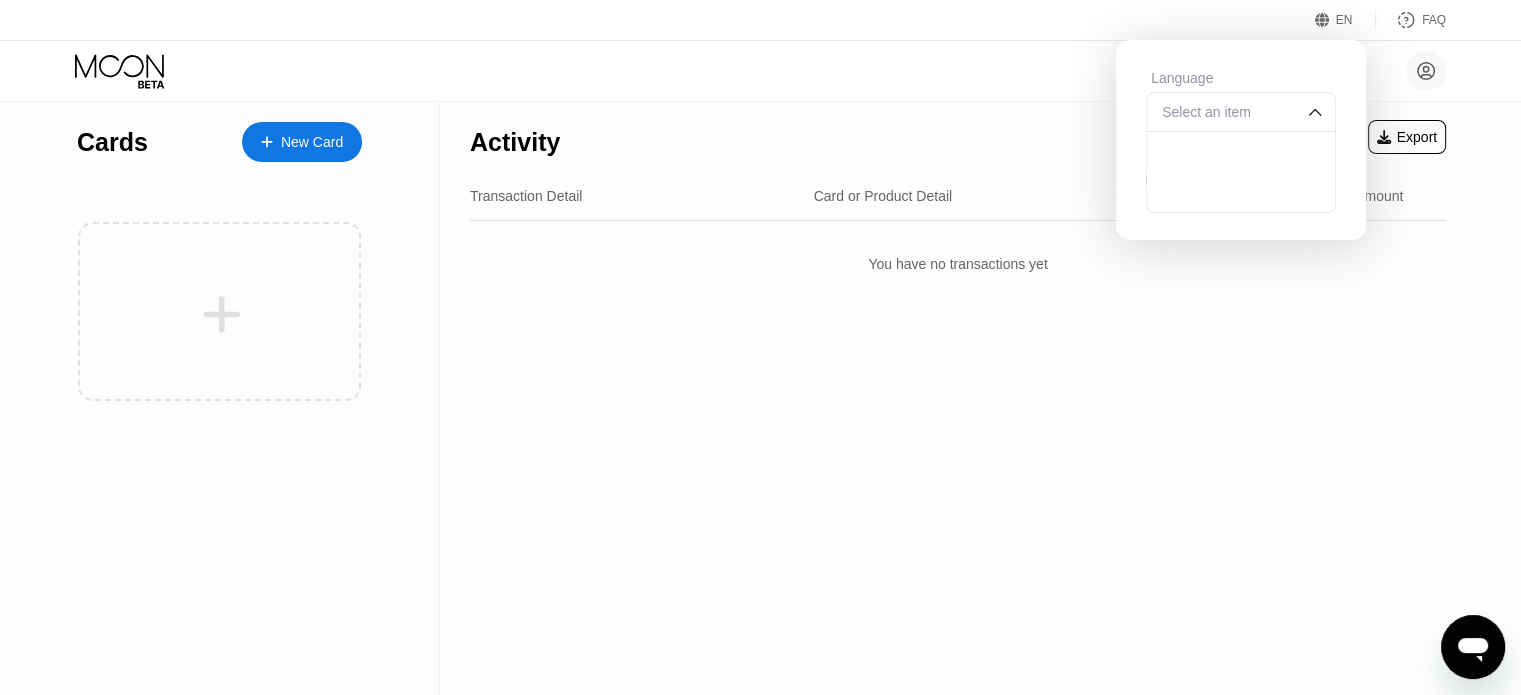 click on "Select an item" at bounding box center (1226, 112) 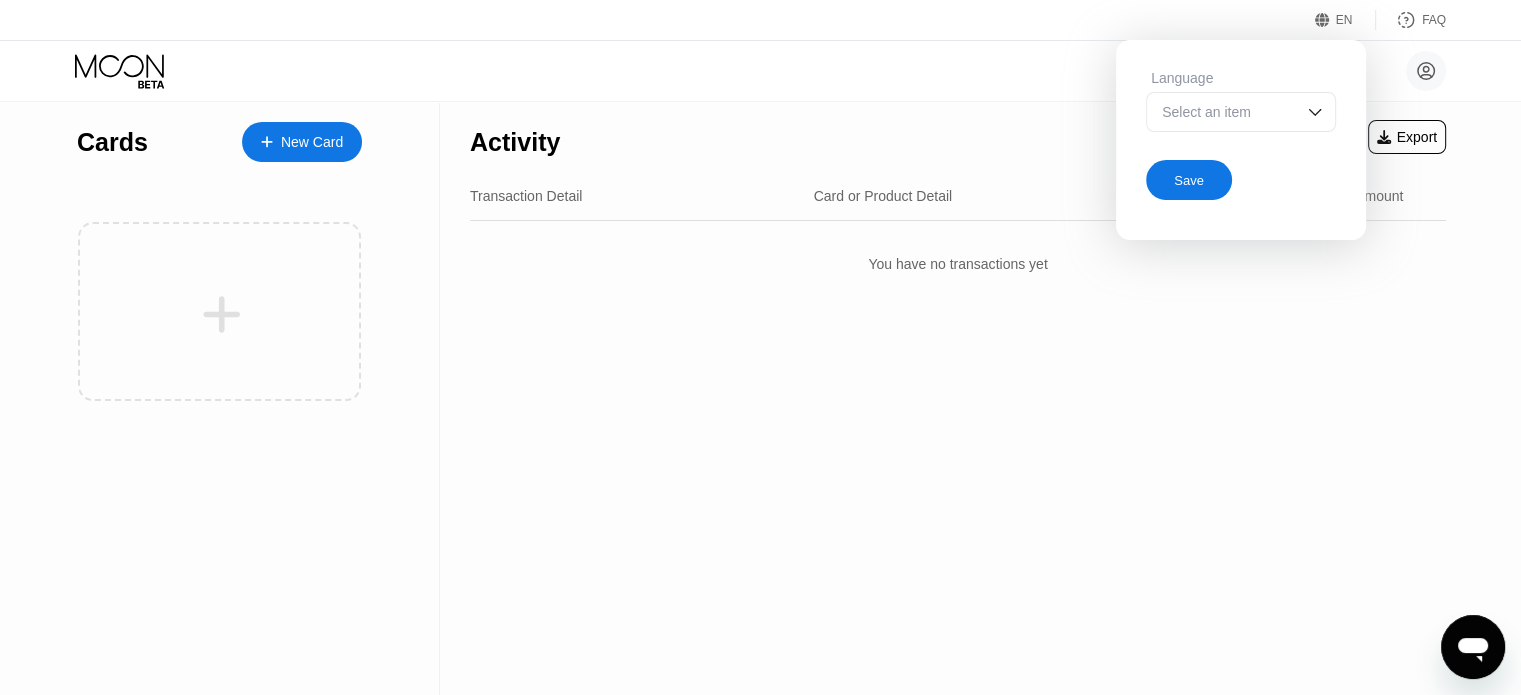 click on "Select an item" at bounding box center [1226, 112] 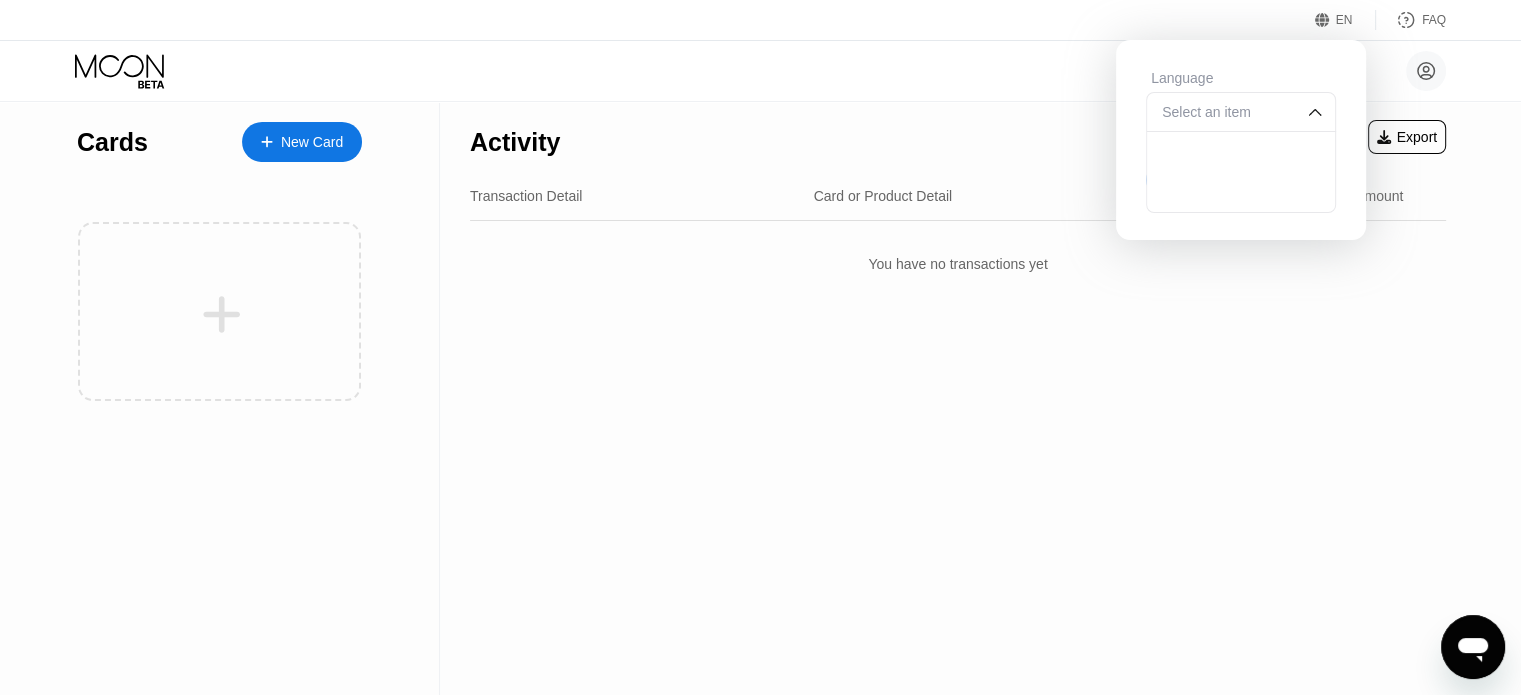 click at bounding box center [1241, 192] 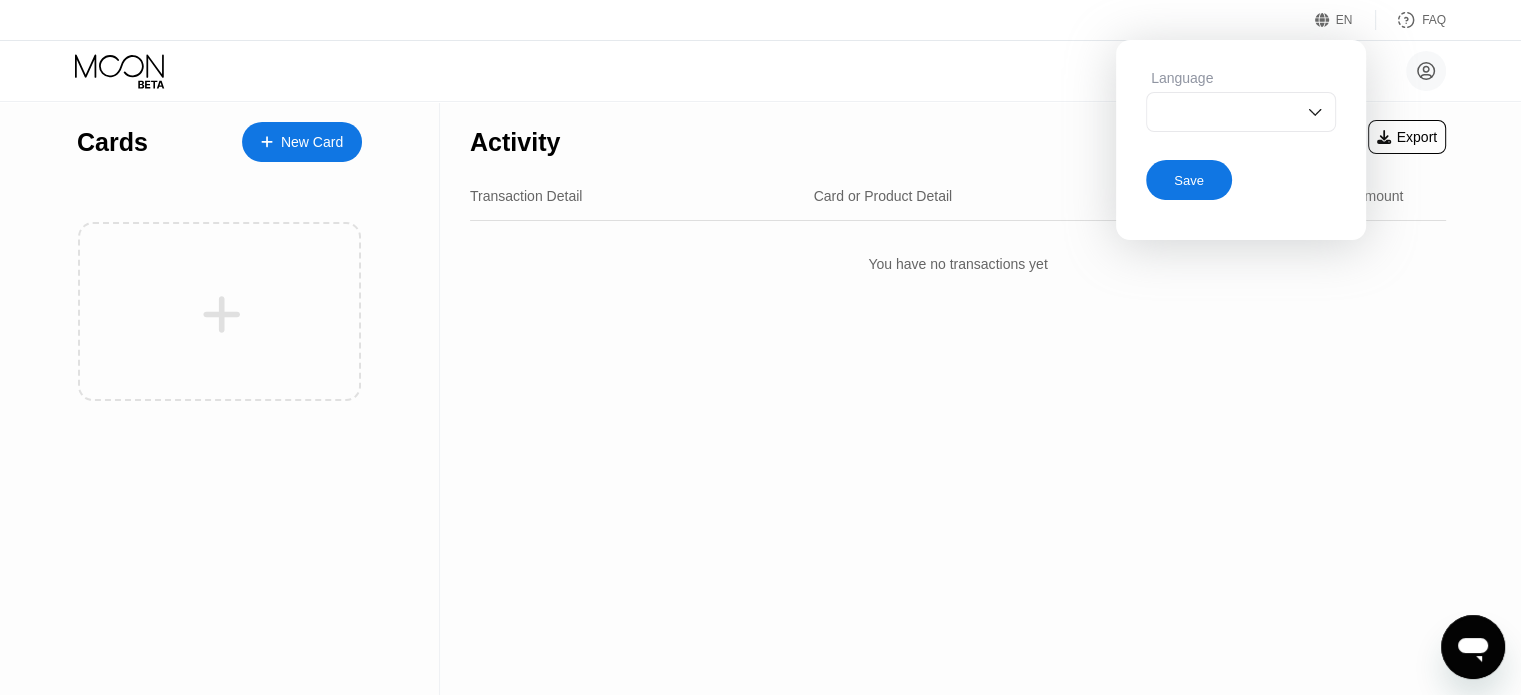 click on "Activity Export Transaction Detail Card or Product Detail Date & Time Amount You have no transactions yet" at bounding box center [958, 398] 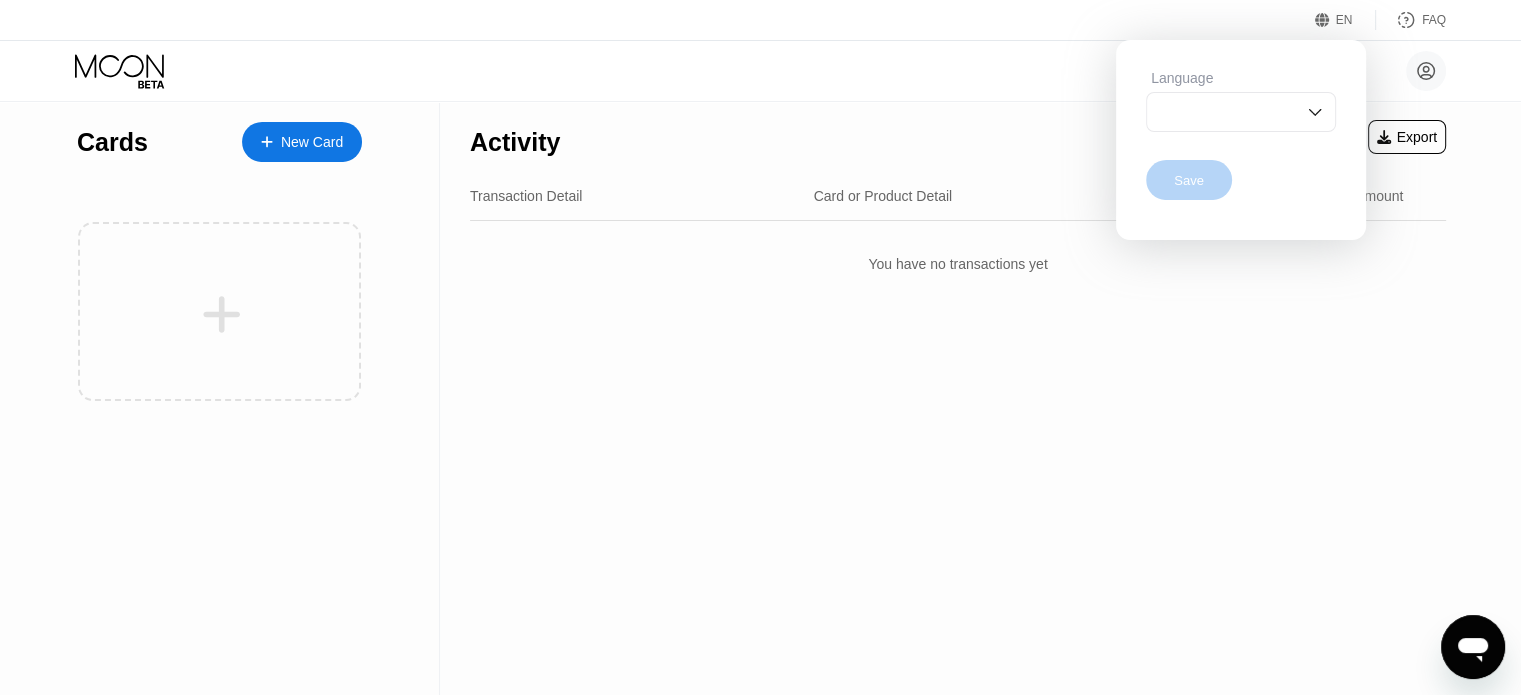 click on "Save" at bounding box center (1189, 180) 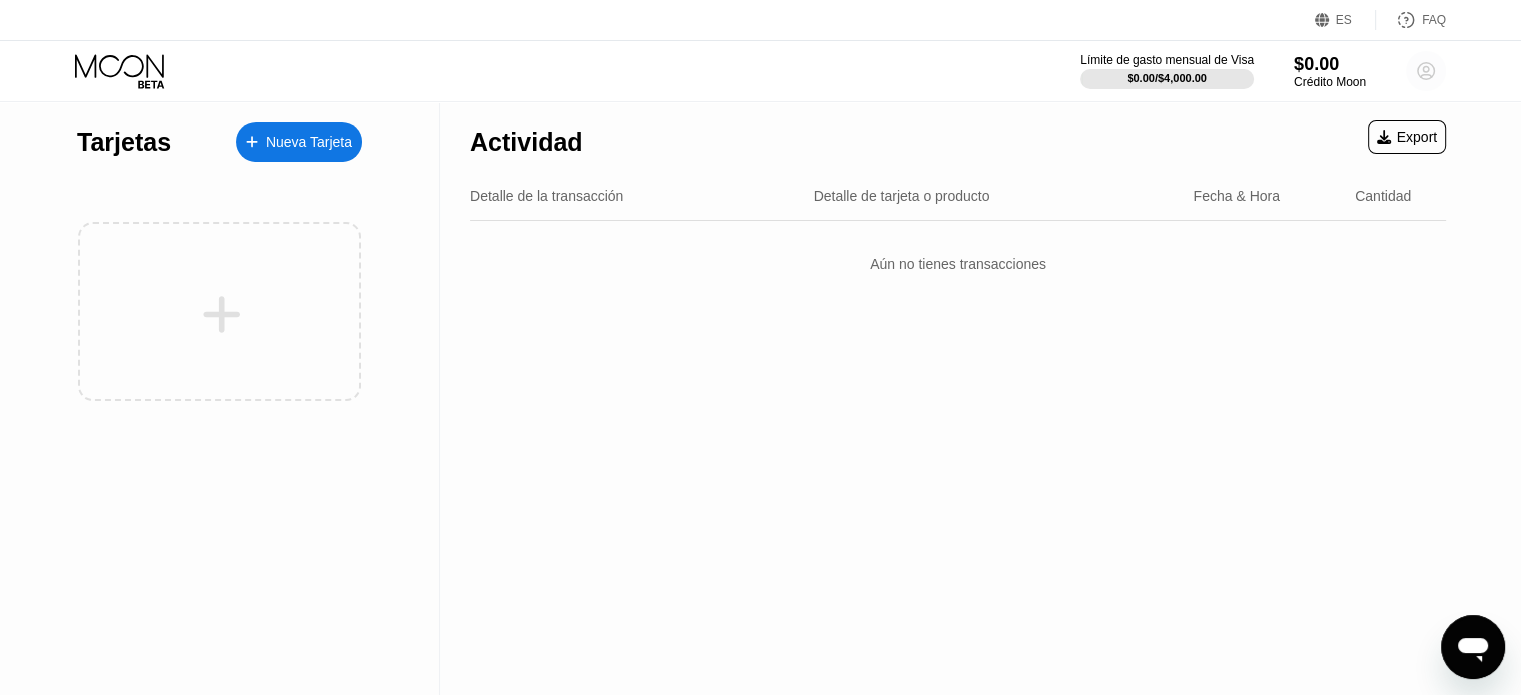 click 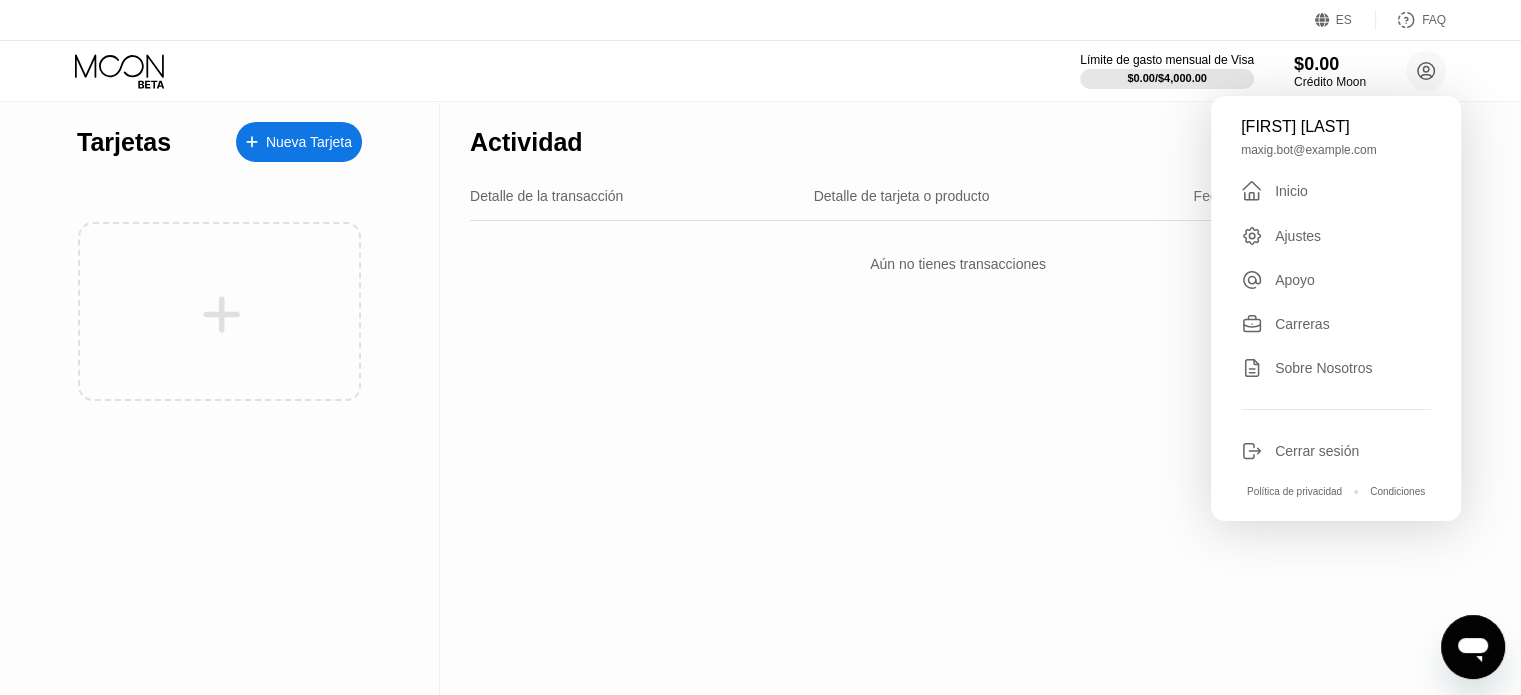 click on "Actividad Export Detalle de la transacción Detalle de tarjeta o producto Fecha & Hora Cantidad Aún no tienes transacciones" at bounding box center (958, 398) 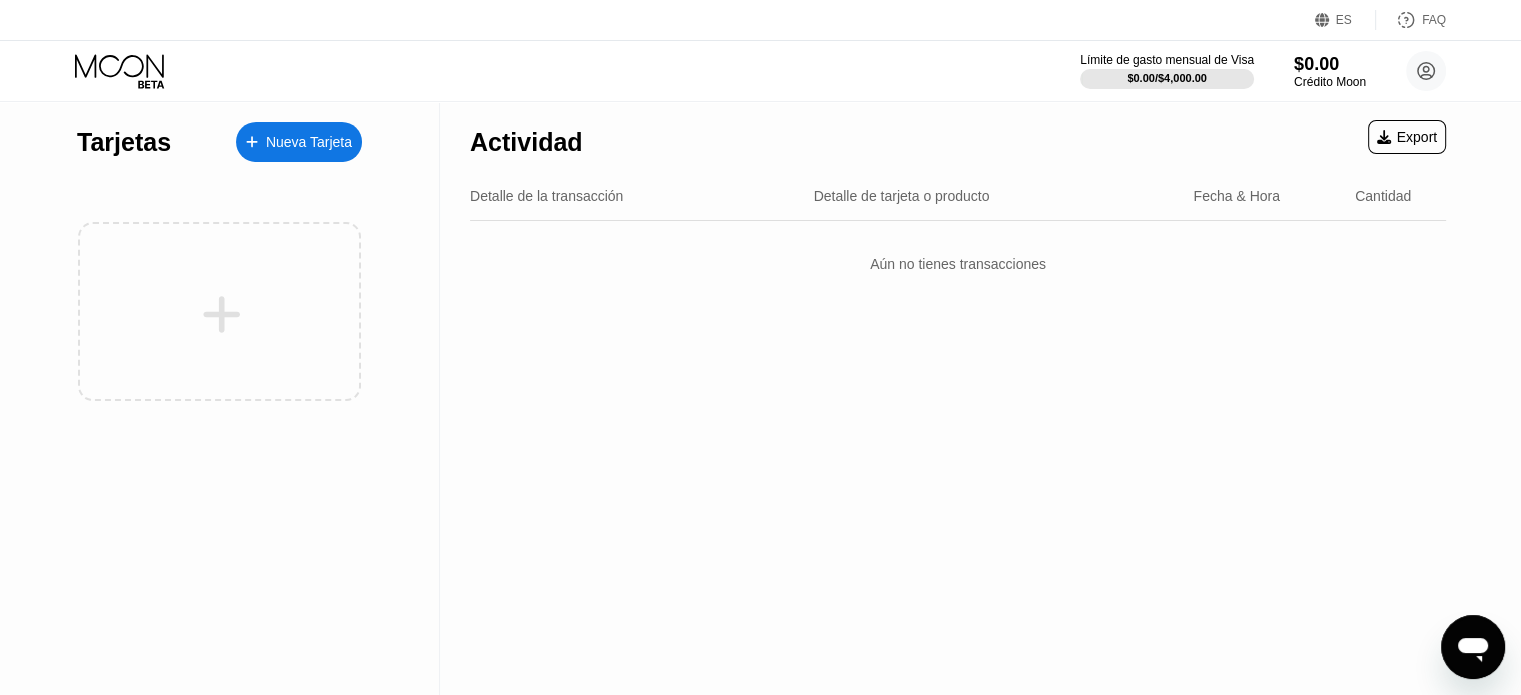 click 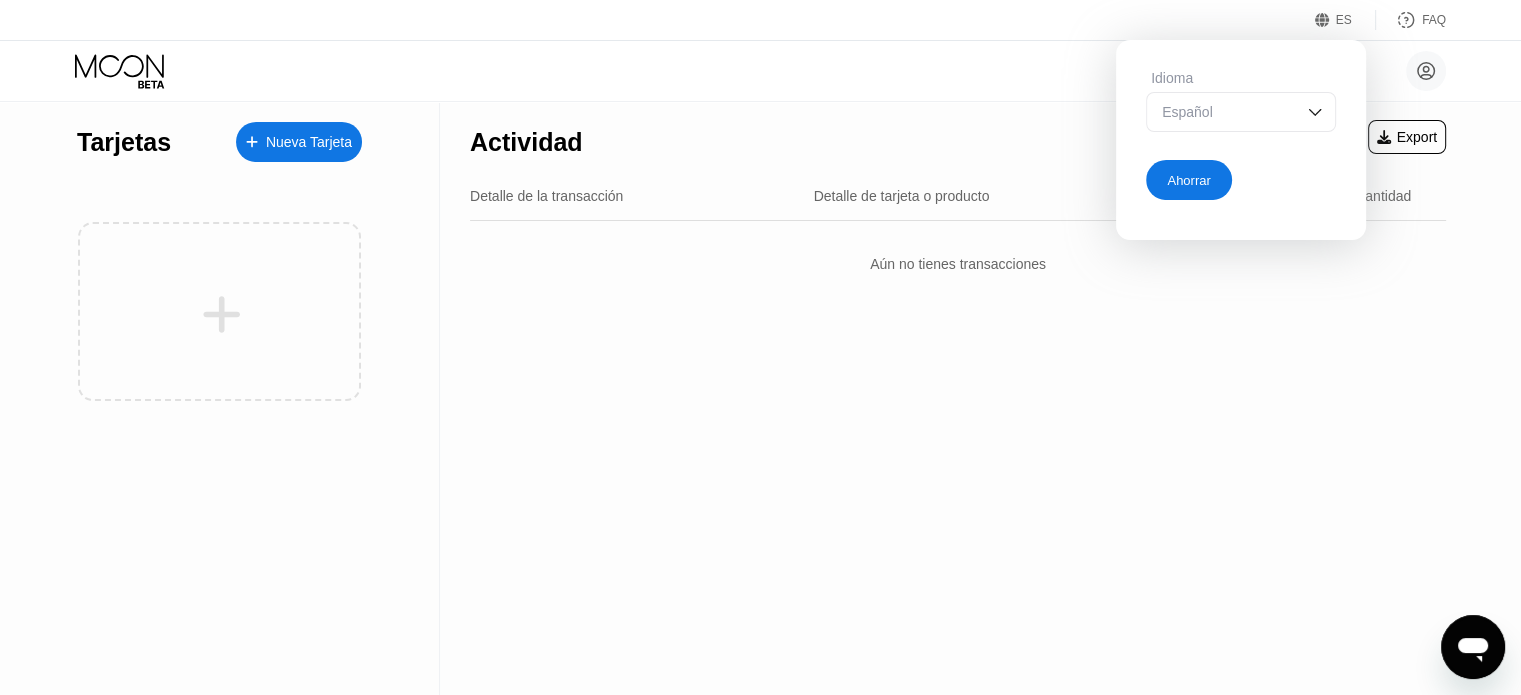 click on "Español" at bounding box center (1226, 112) 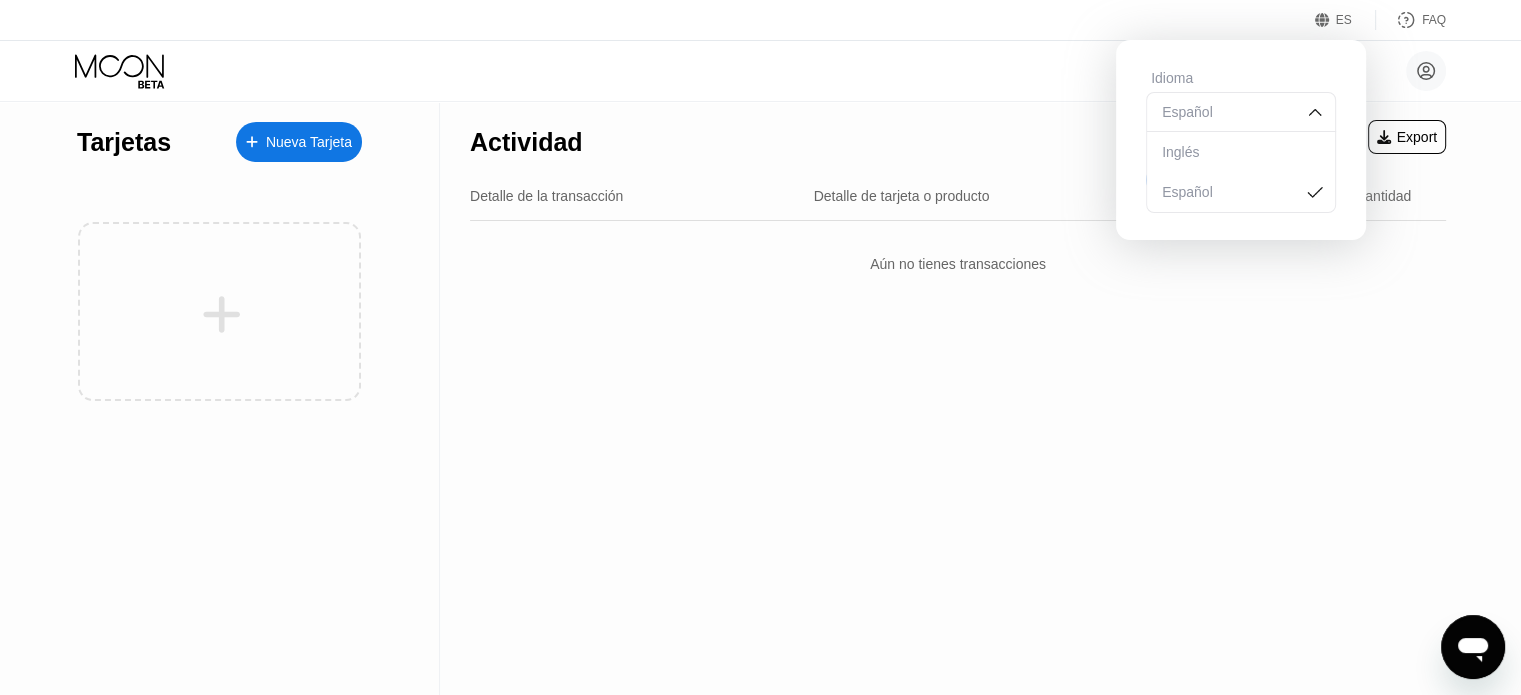 click on "Inglés" at bounding box center [1241, 152] 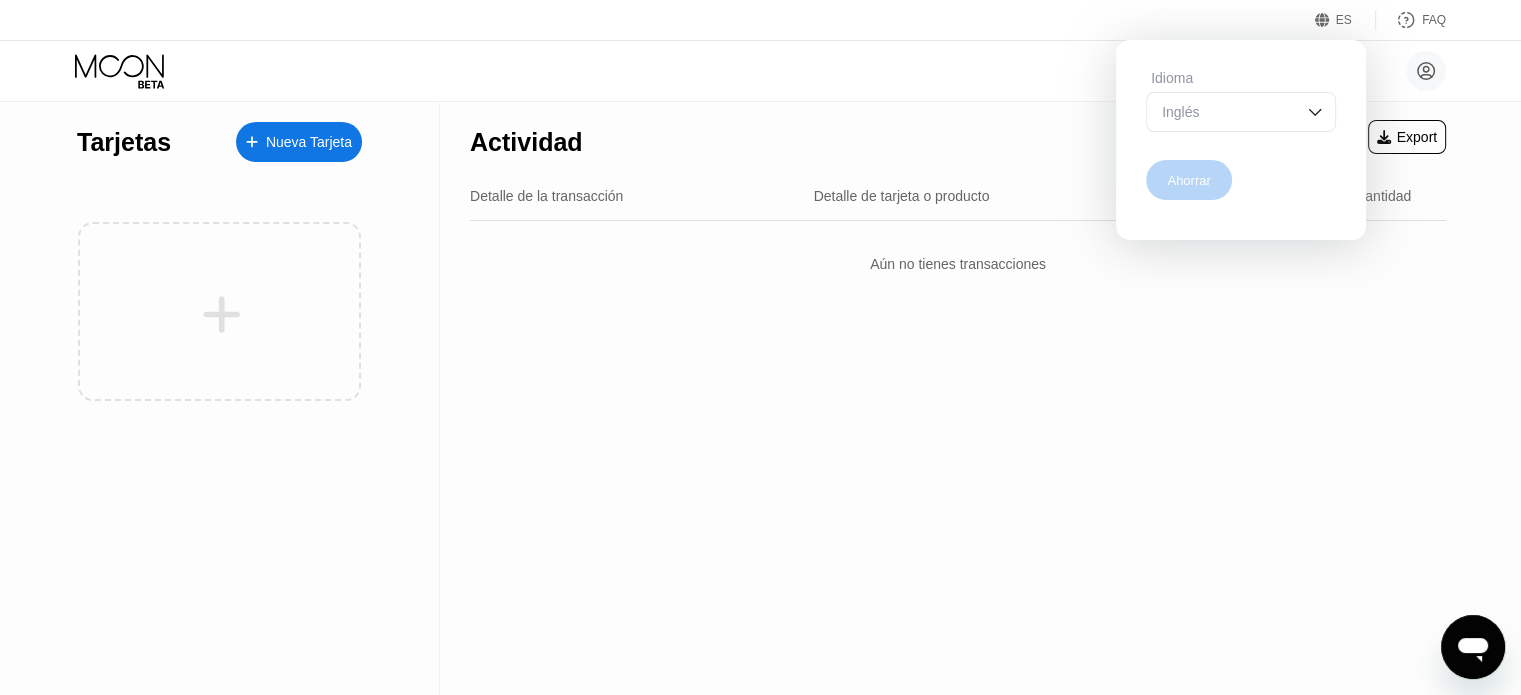 click on "Ahorrar" at bounding box center [1188, 180] 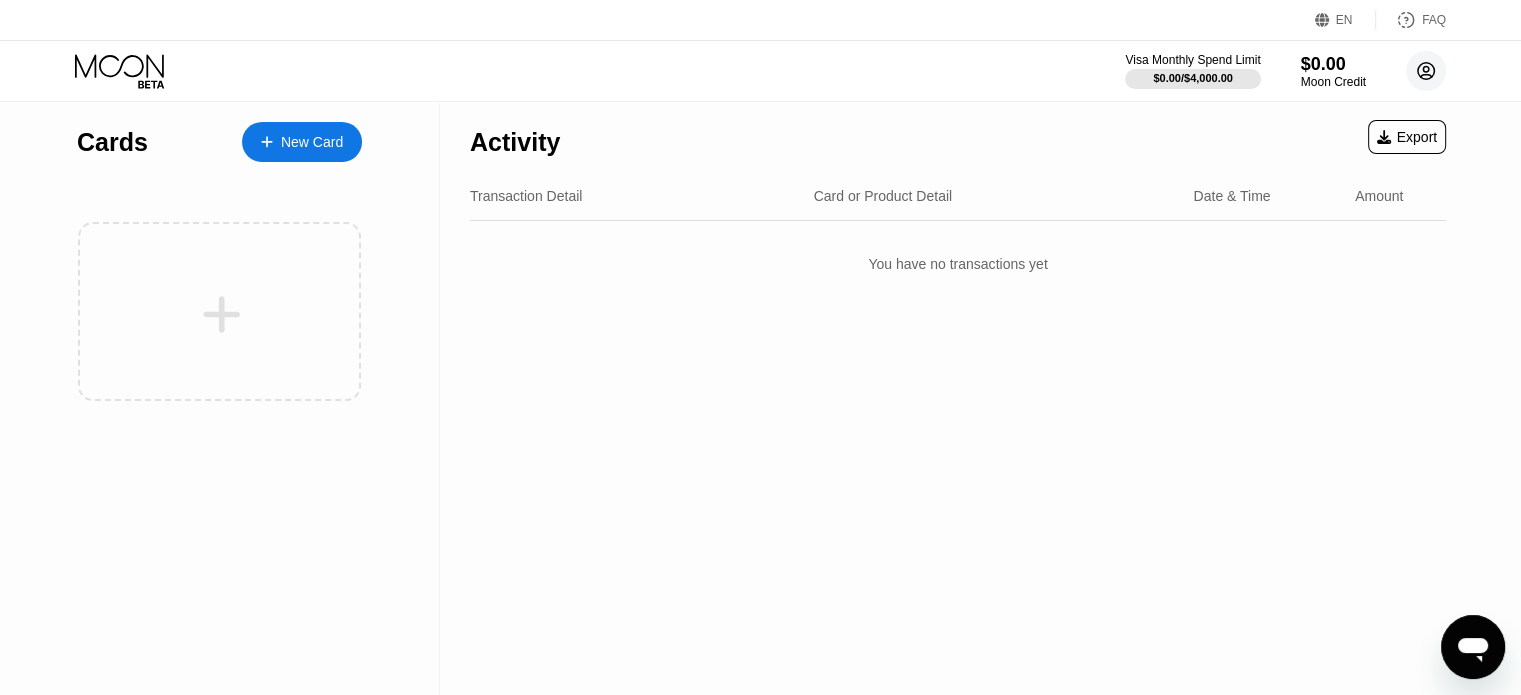 click 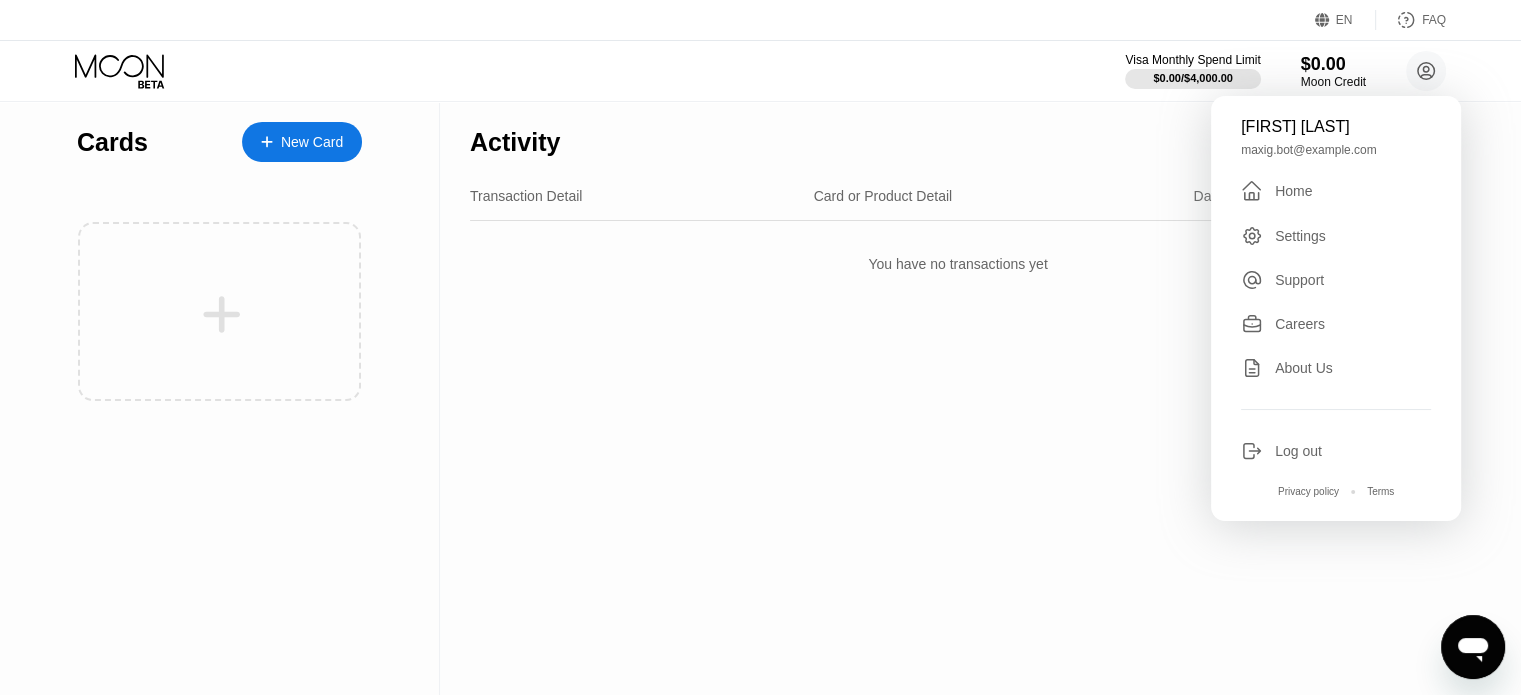 drag, startPoint x: 1065, startPoint y: 501, endPoint x: 1027, endPoint y: 501, distance: 38 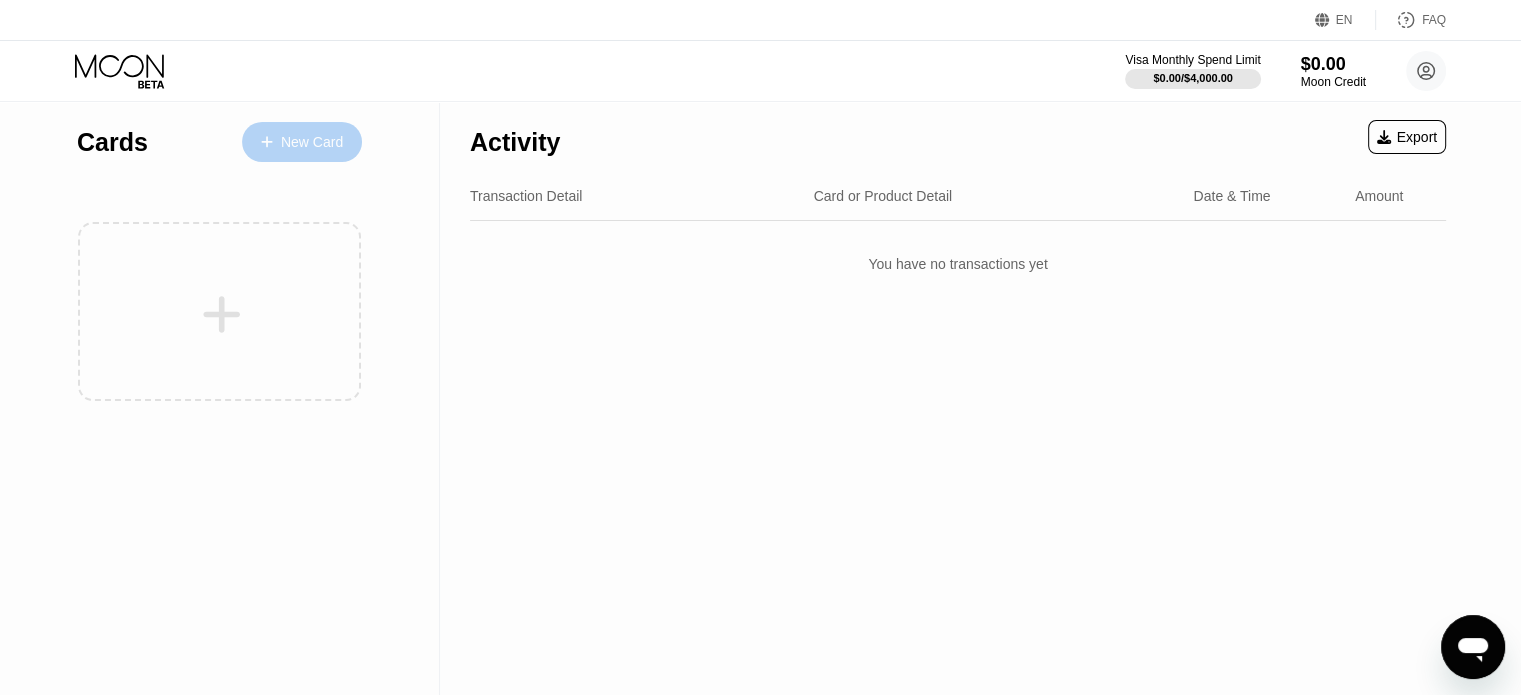 click on "New Card" at bounding box center [302, 142] 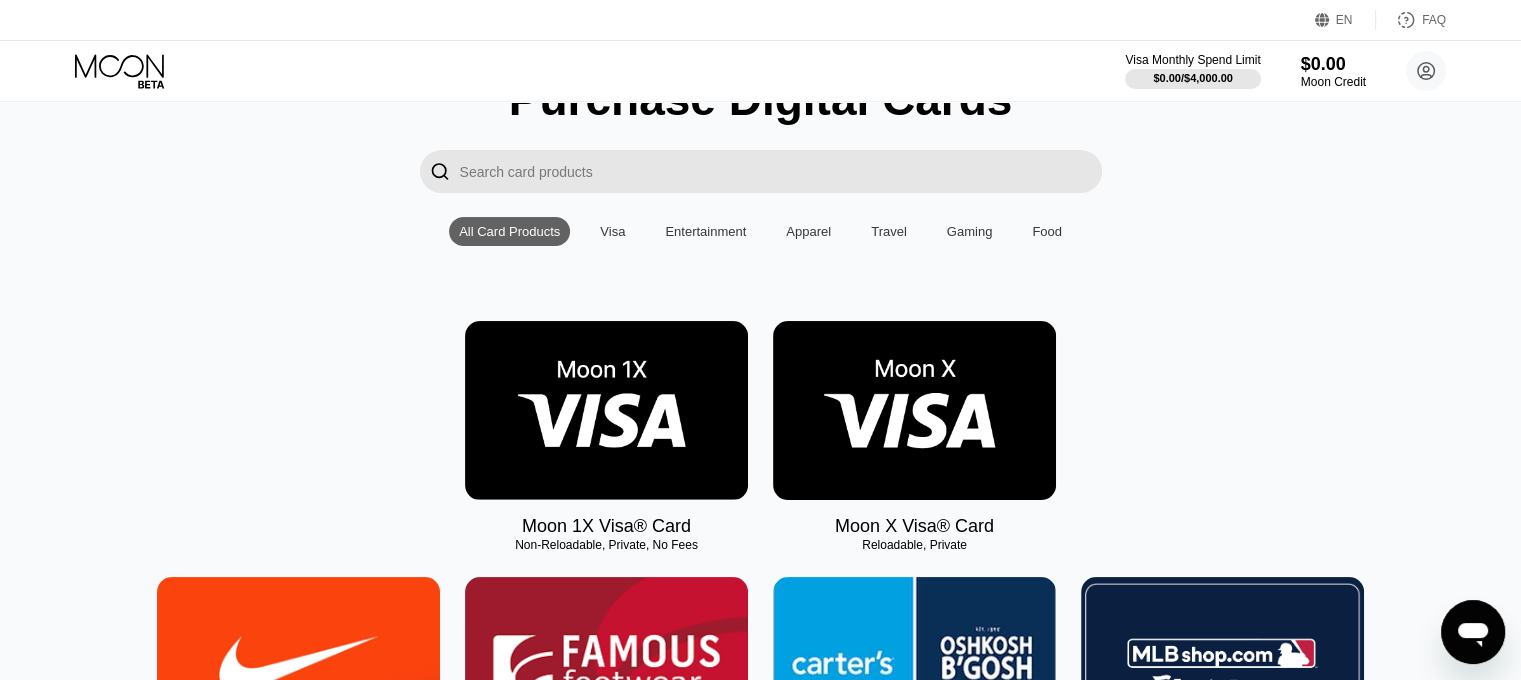 scroll, scrollTop: 200, scrollLeft: 0, axis: vertical 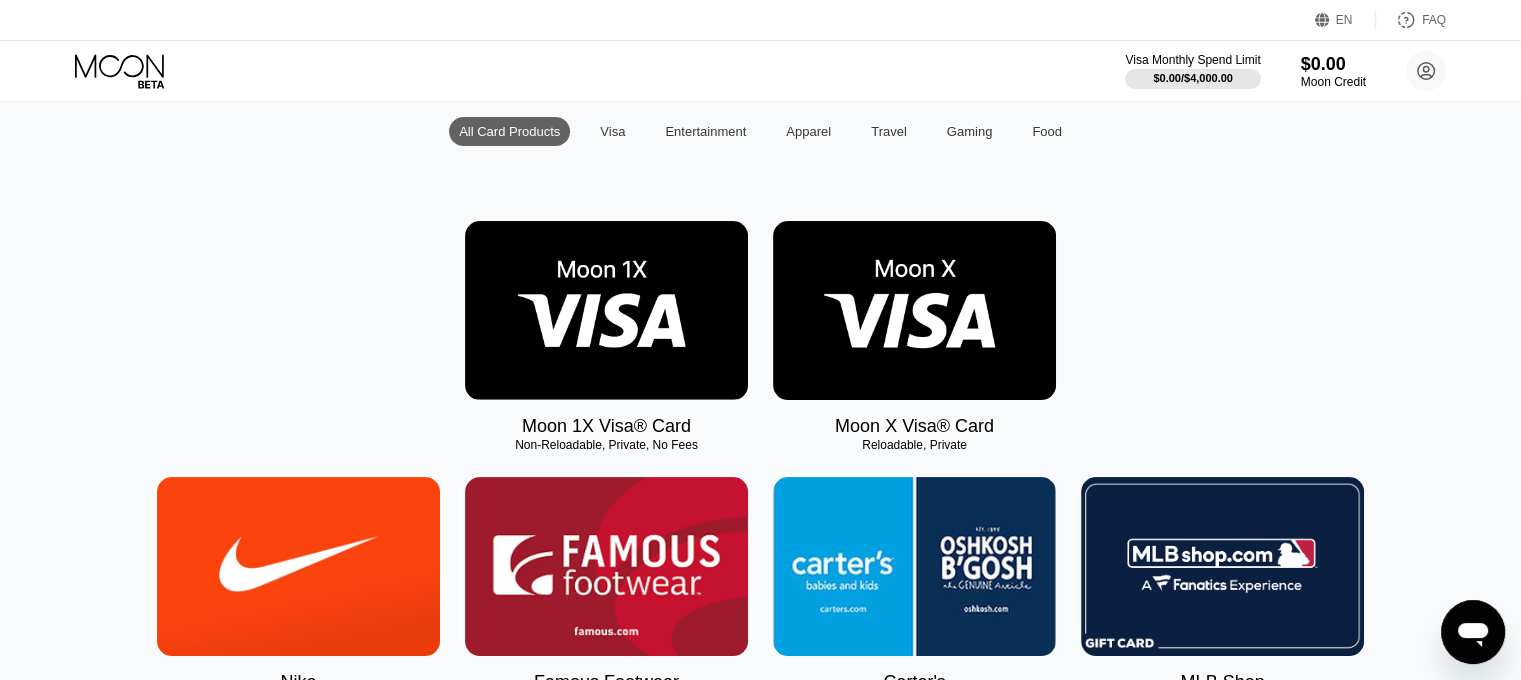drag, startPoint x: 504, startPoint y: 453, endPoint x: 708, endPoint y: 453, distance: 204 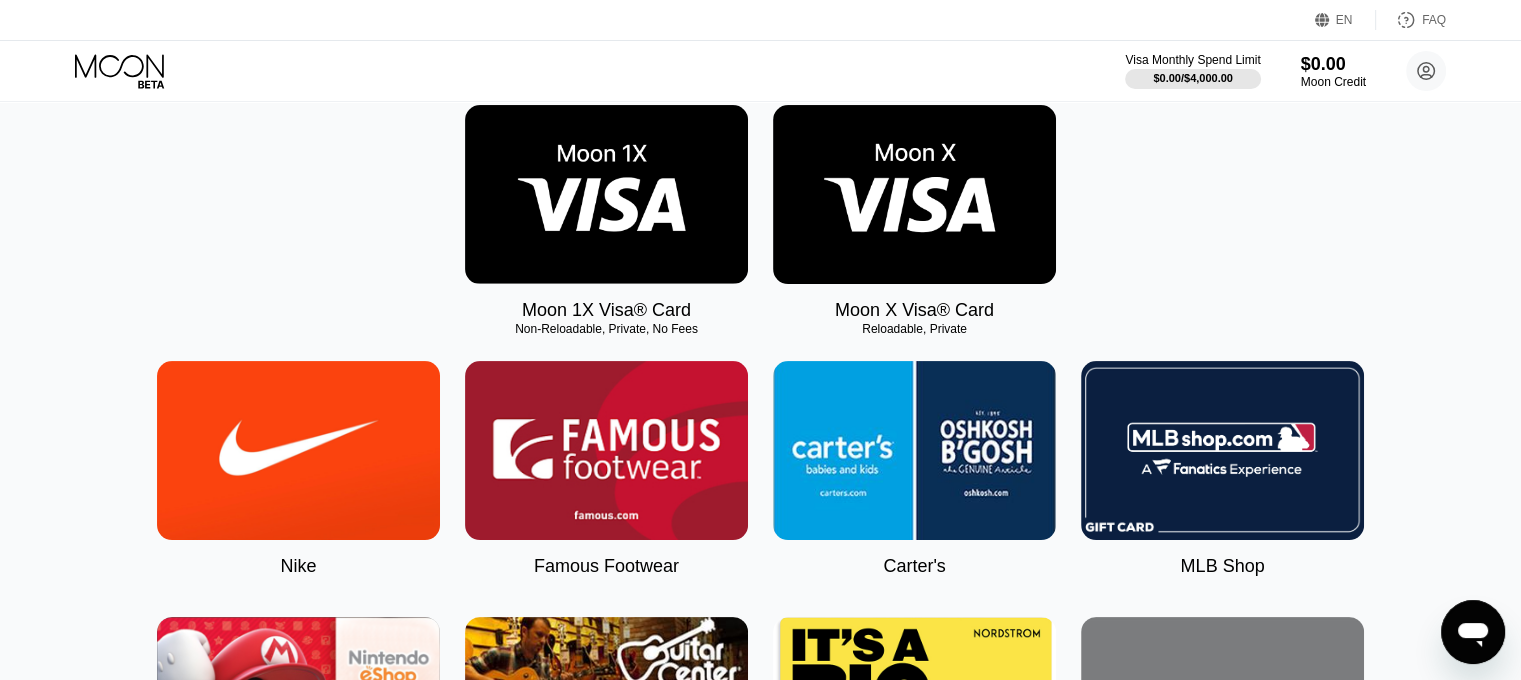 scroll, scrollTop: 400, scrollLeft: 0, axis: vertical 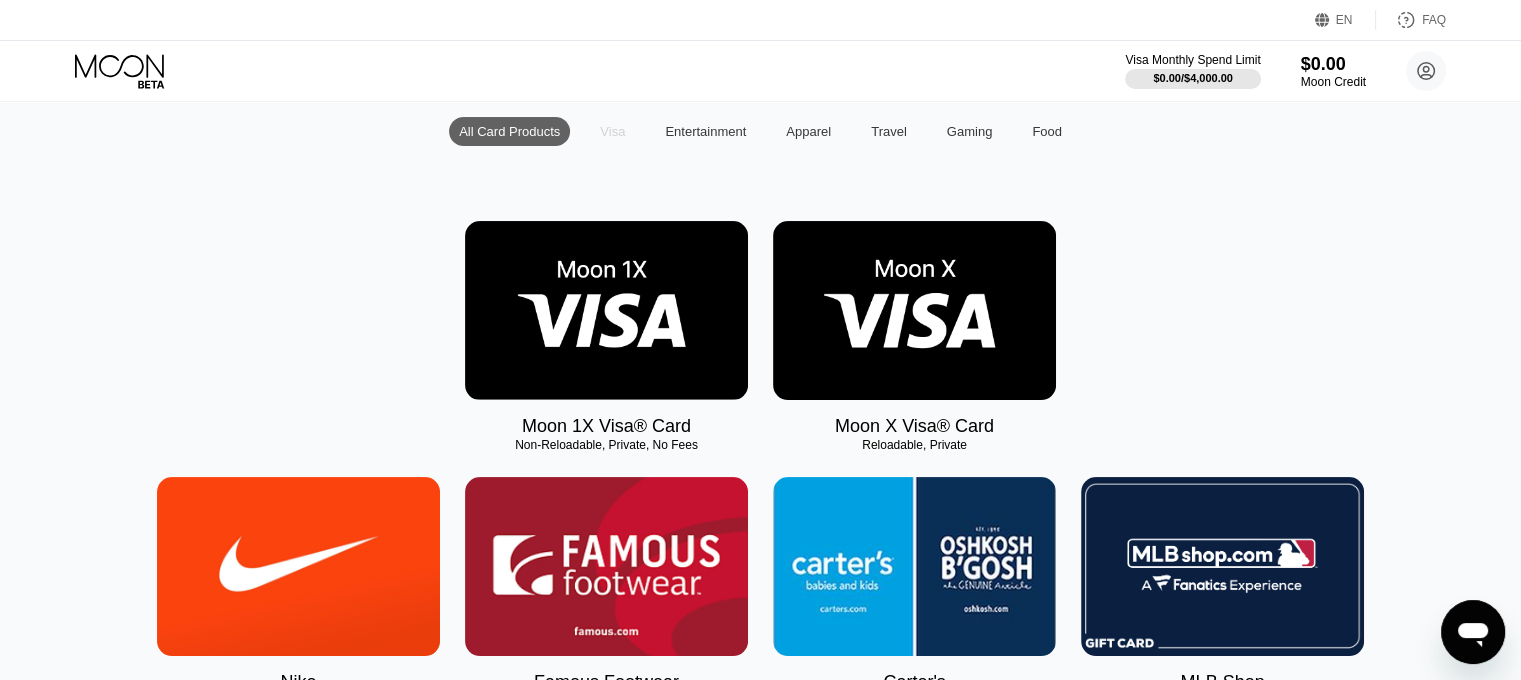 click on "Visa" at bounding box center (612, 131) 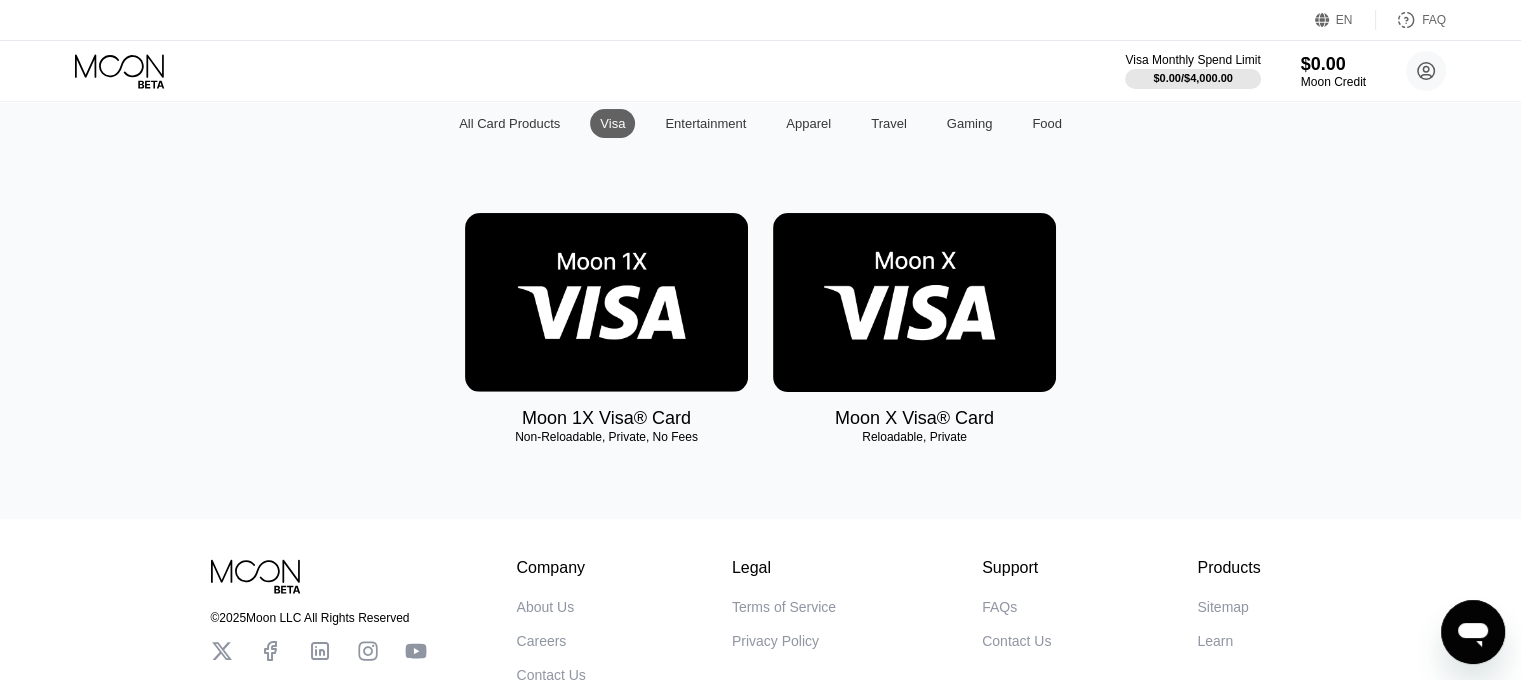scroll, scrollTop: 162, scrollLeft: 0, axis: vertical 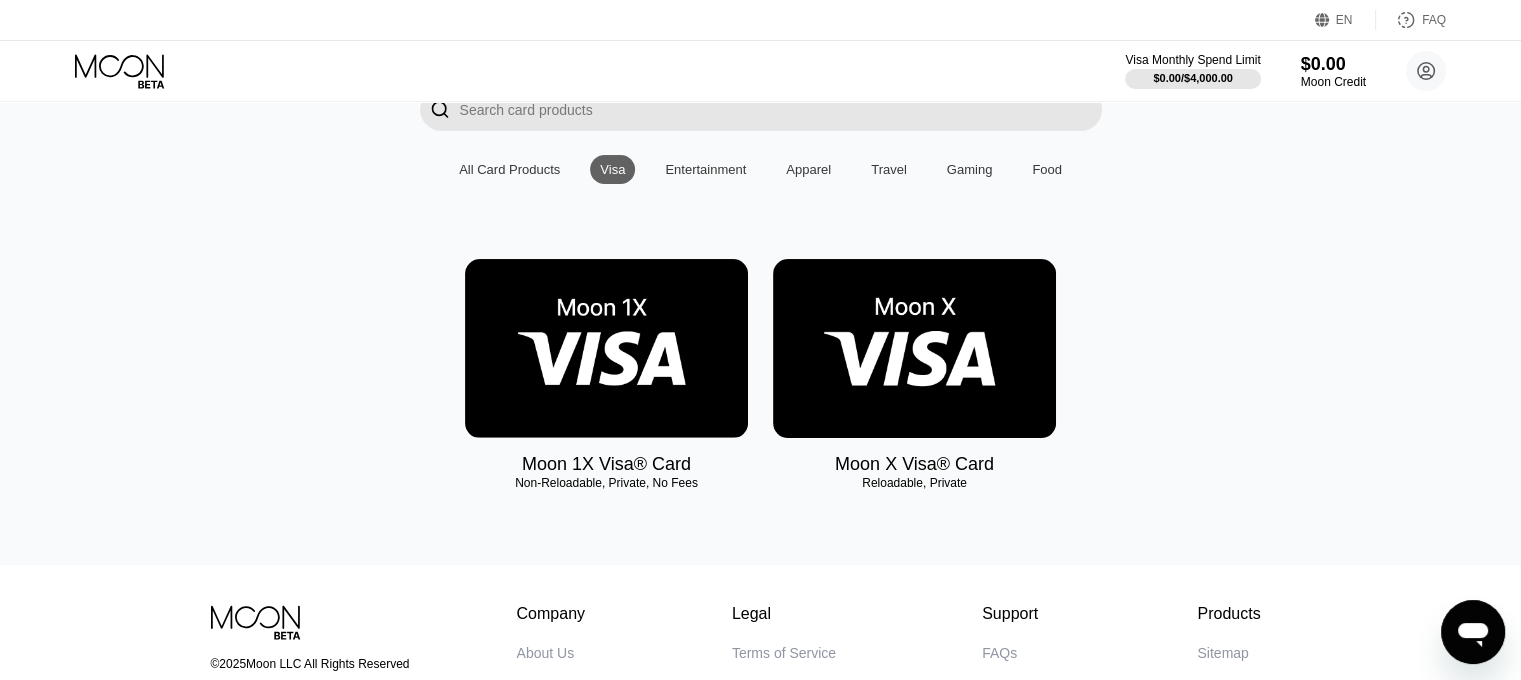 click at bounding box center (914, 348) 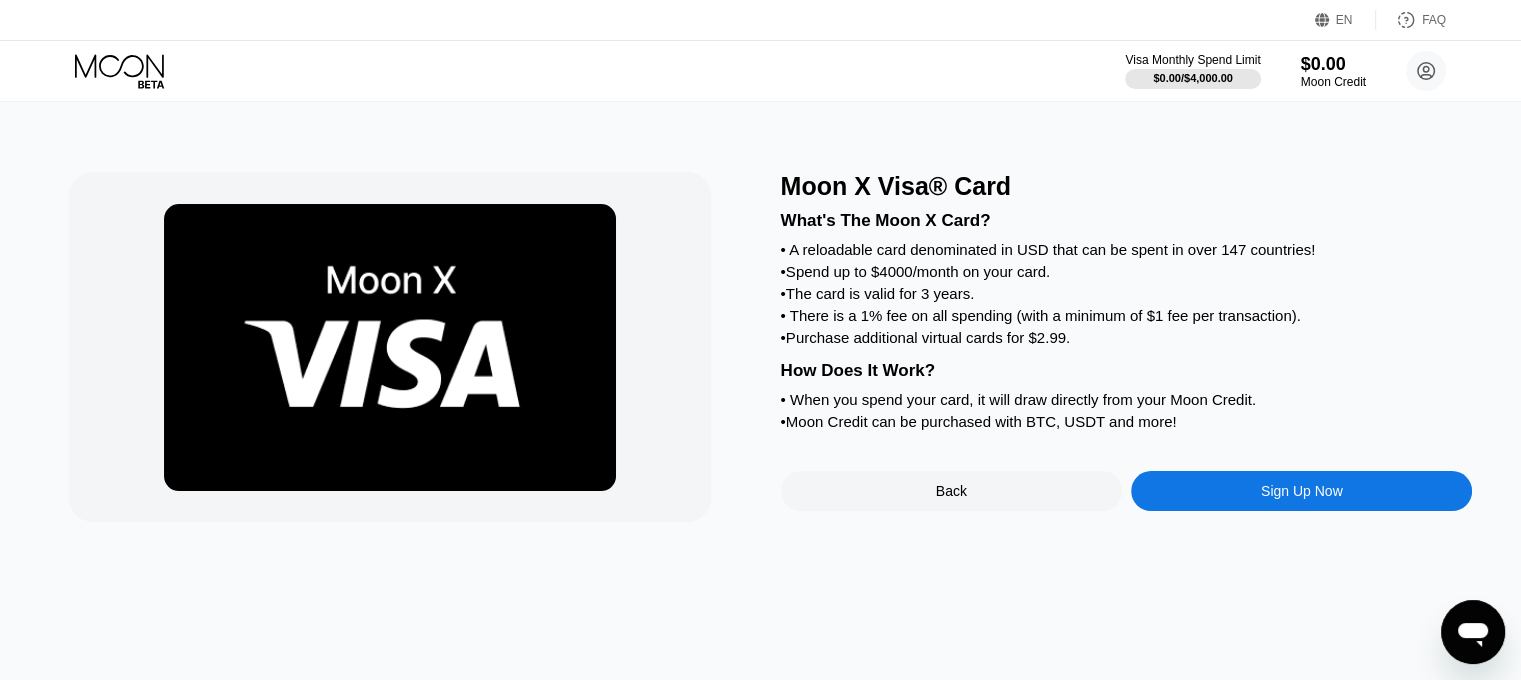 scroll, scrollTop: 0, scrollLeft: 0, axis: both 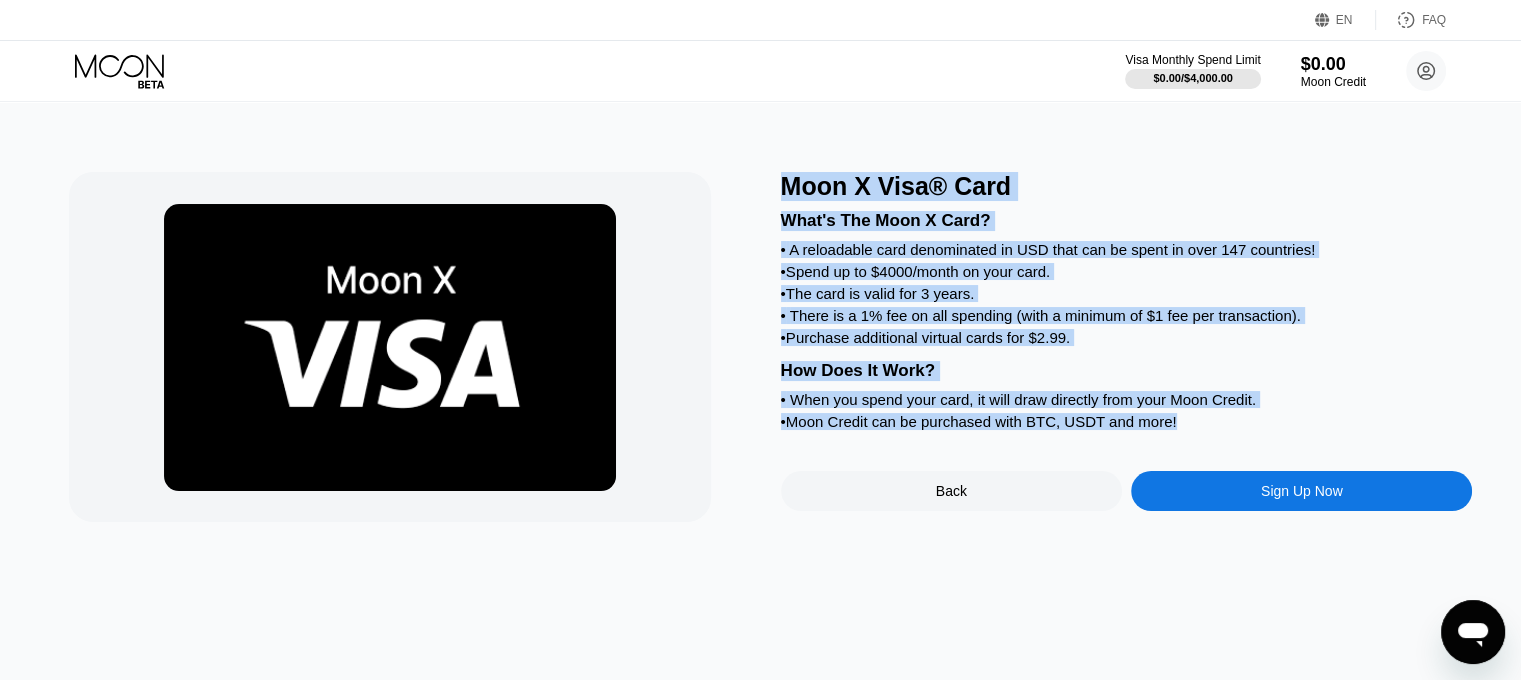 drag, startPoint x: 782, startPoint y: 183, endPoint x: 1214, endPoint y: 451, distance: 508.3778 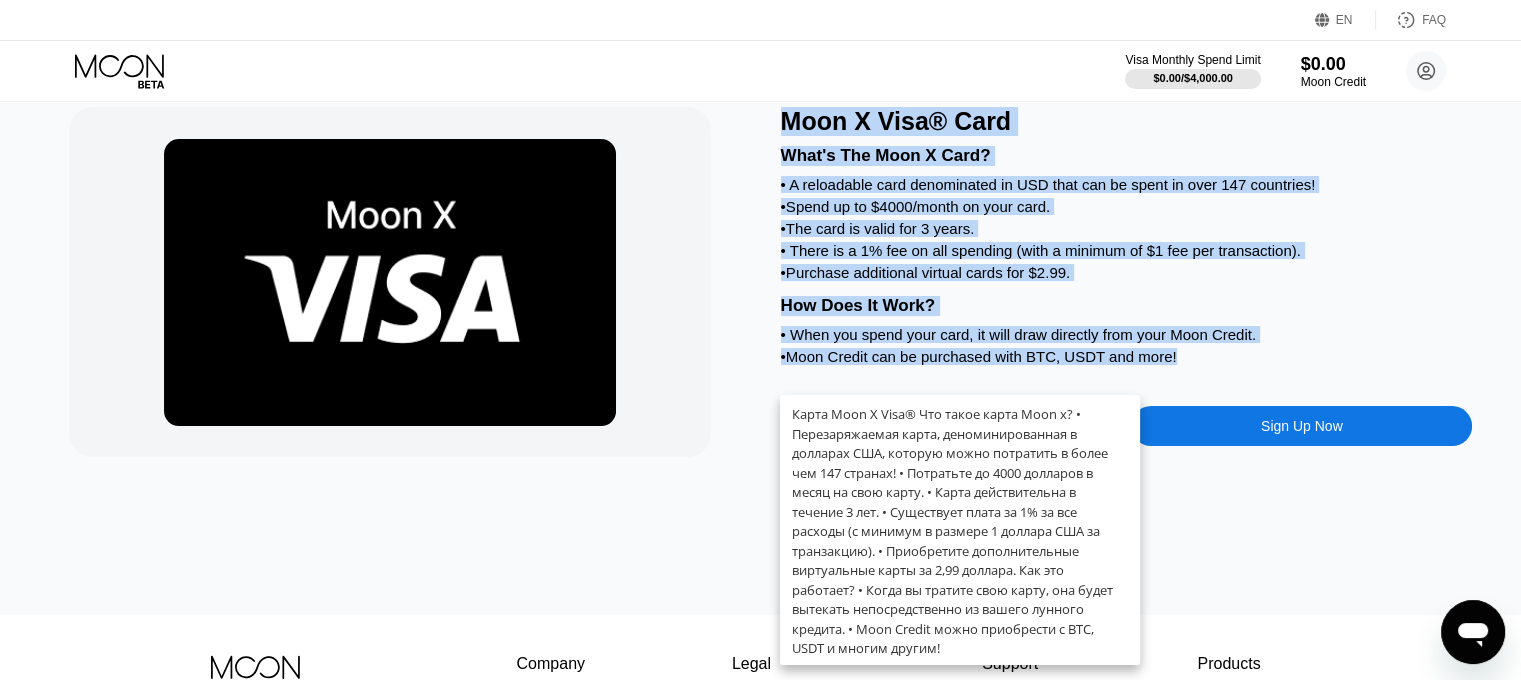scroll, scrollTop: 100, scrollLeft: 0, axis: vertical 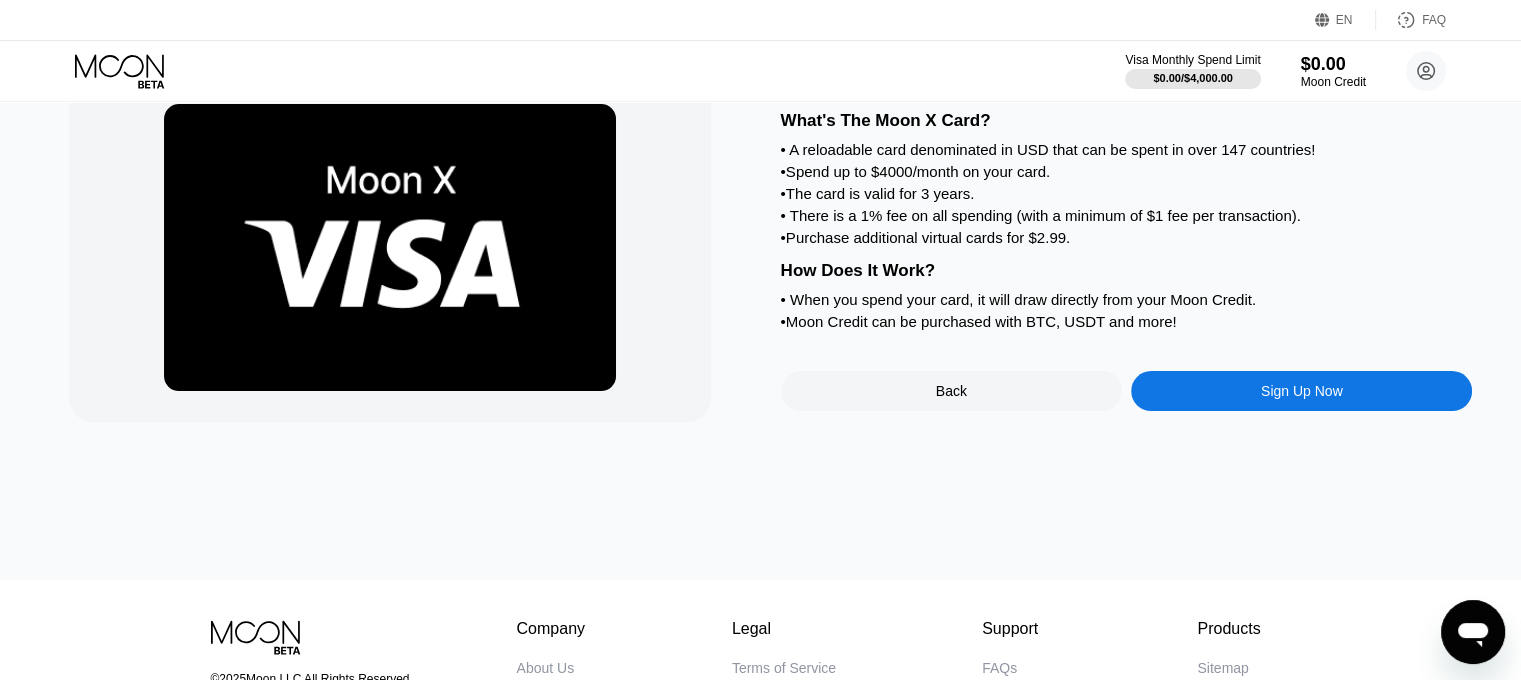 click on "Moon X Visa® Card What's The Moon X Card? •   A reloadable card denominated in USD that can be spent in over 147 countries! •  Spend up to $4000/month on your card. •  The card is valid for 3 years. •   There is a 1% fee on all spending (with a minimum of $1 fee per transaction). •  Purchase additional virtual cards for $2.99. How Does It Work? •   When you spend your card, it will draw directly from your Moon Credit. •  Moon Credit can be purchased with BTC, USDT and more! Back Sign Up Now" at bounding box center [761, 291] 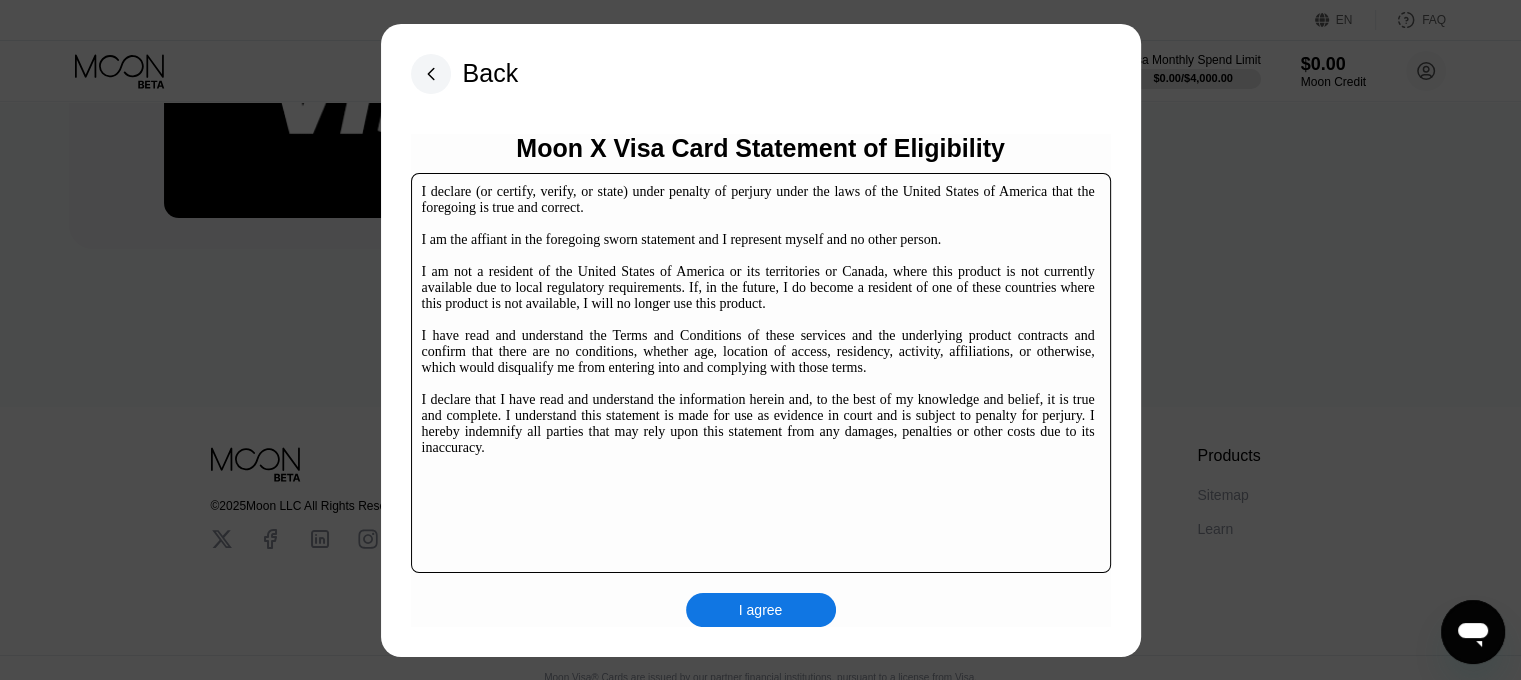 scroll, scrollTop: 304, scrollLeft: 0, axis: vertical 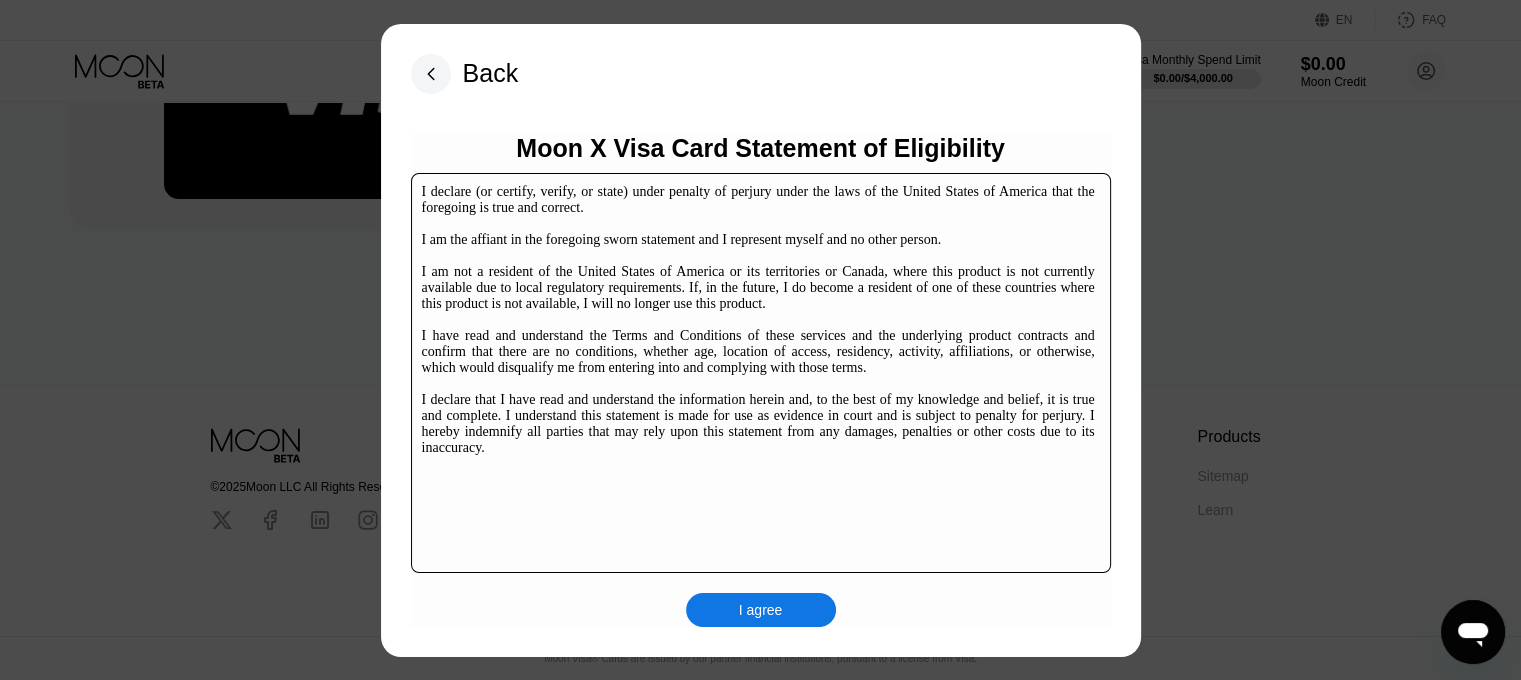 click on "I agree" at bounding box center (761, 610) 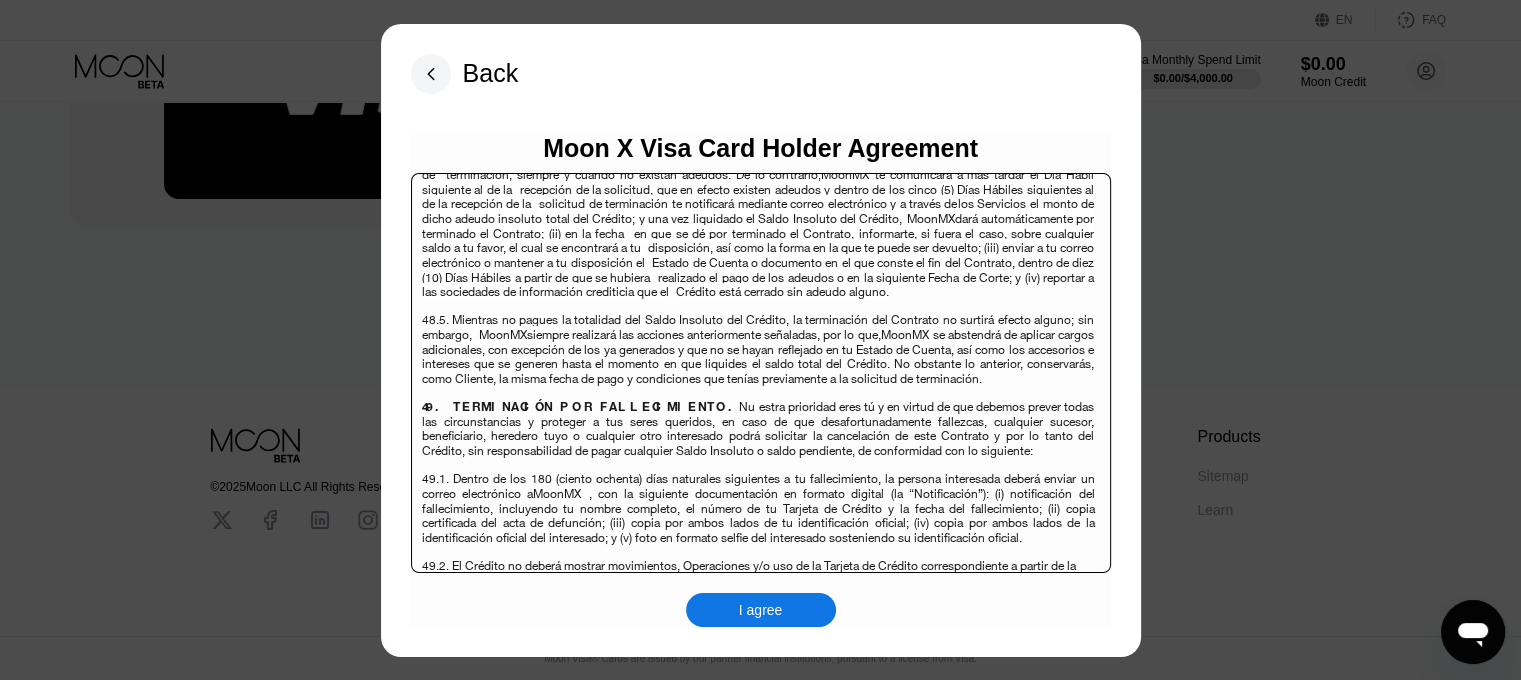 scroll, scrollTop: 12972, scrollLeft: 0, axis: vertical 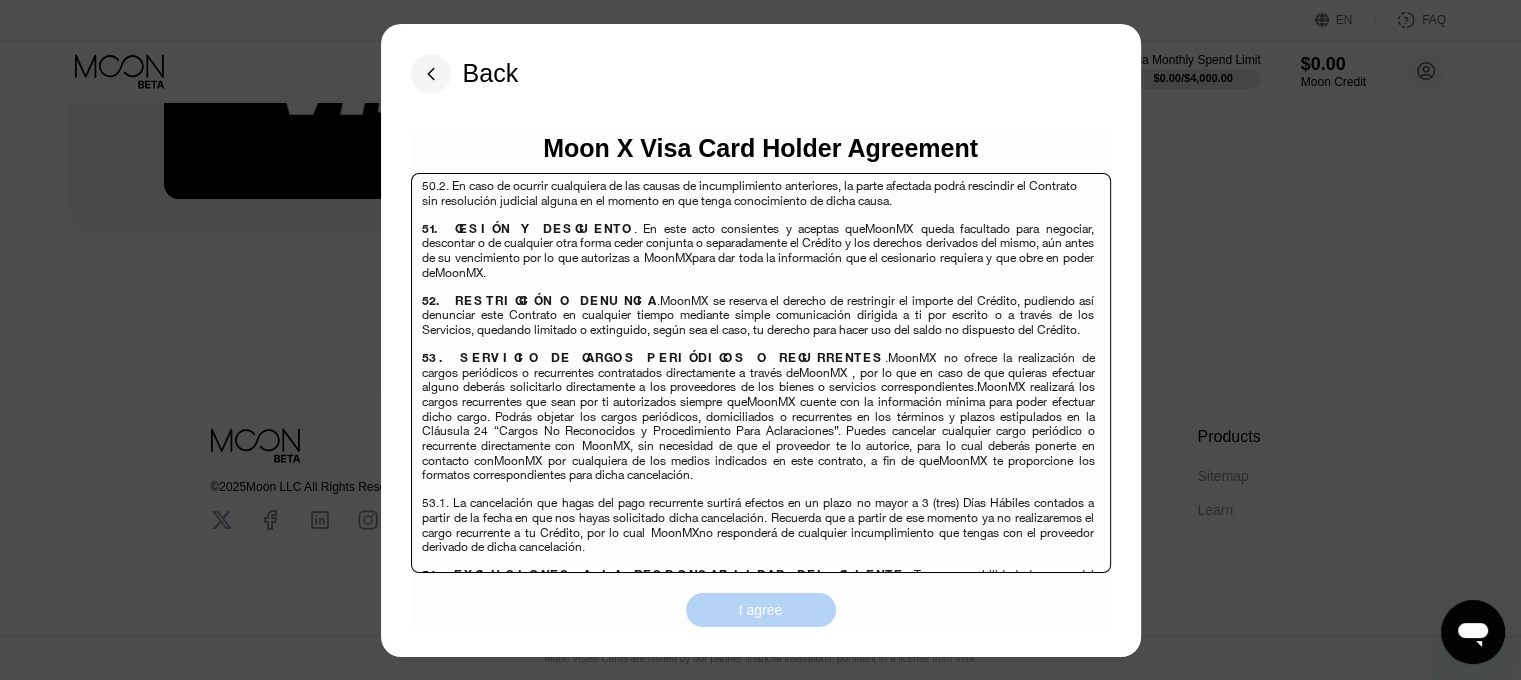 click on "I agree" at bounding box center [761, 610] 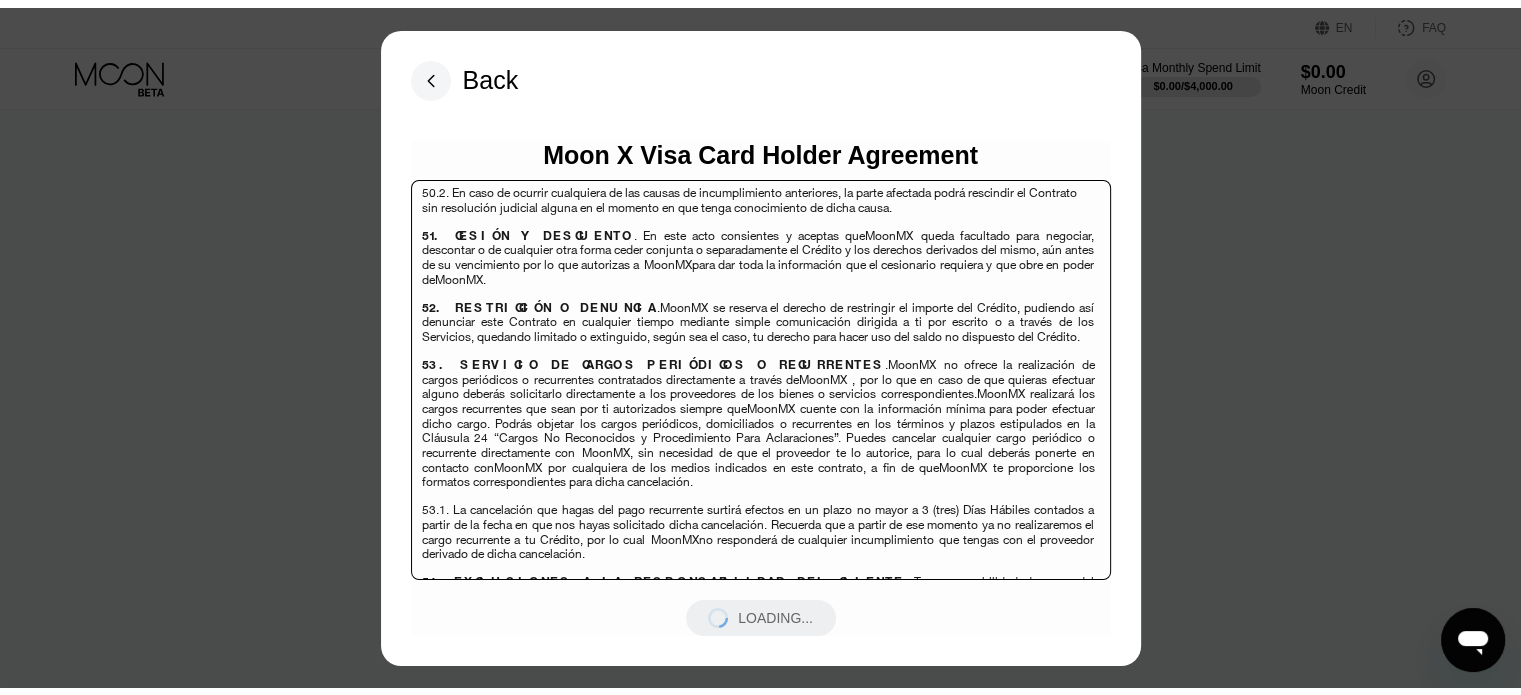 scroll, scrollTop: 0, scrollLeft: 0, axis: both 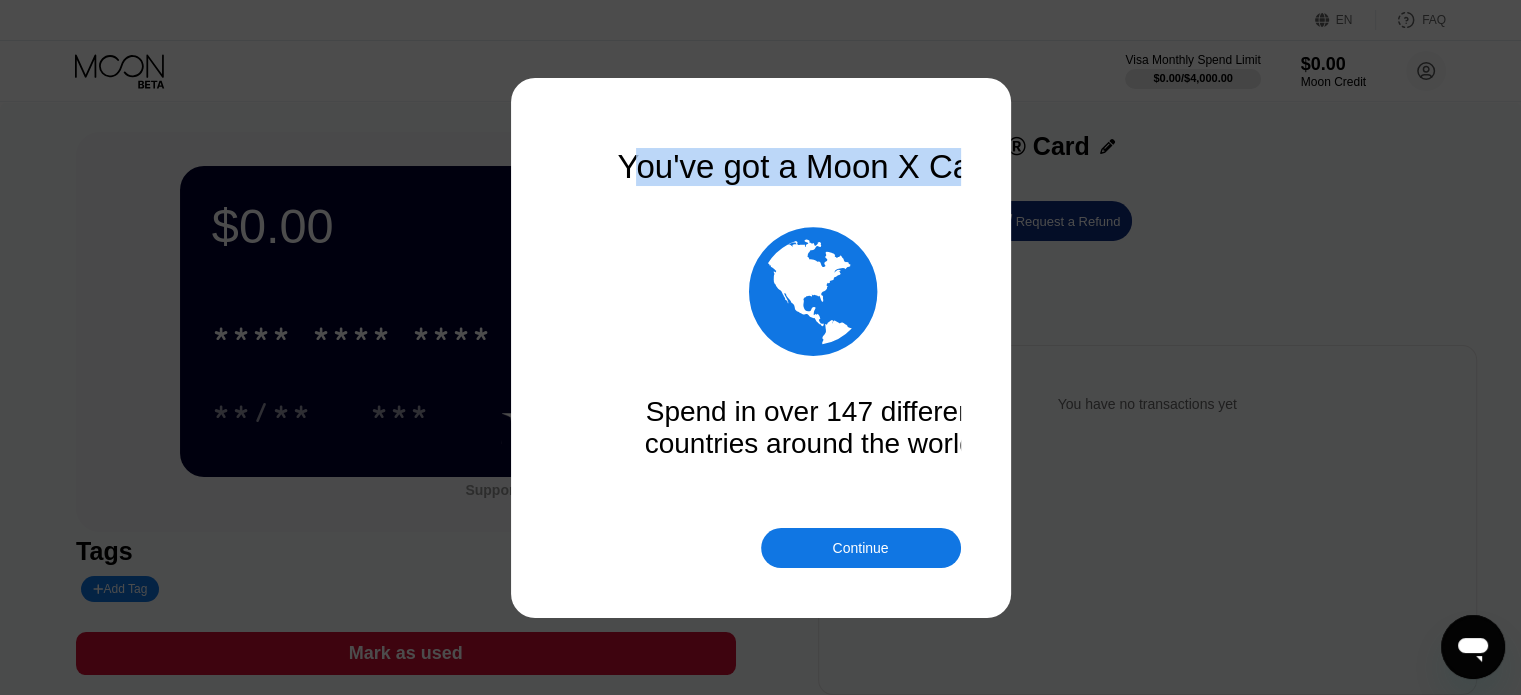 drag, startPoint x: 594, startPoint y: 166, endPoint x: 624, endPoint y: 271, distance: 109.201645 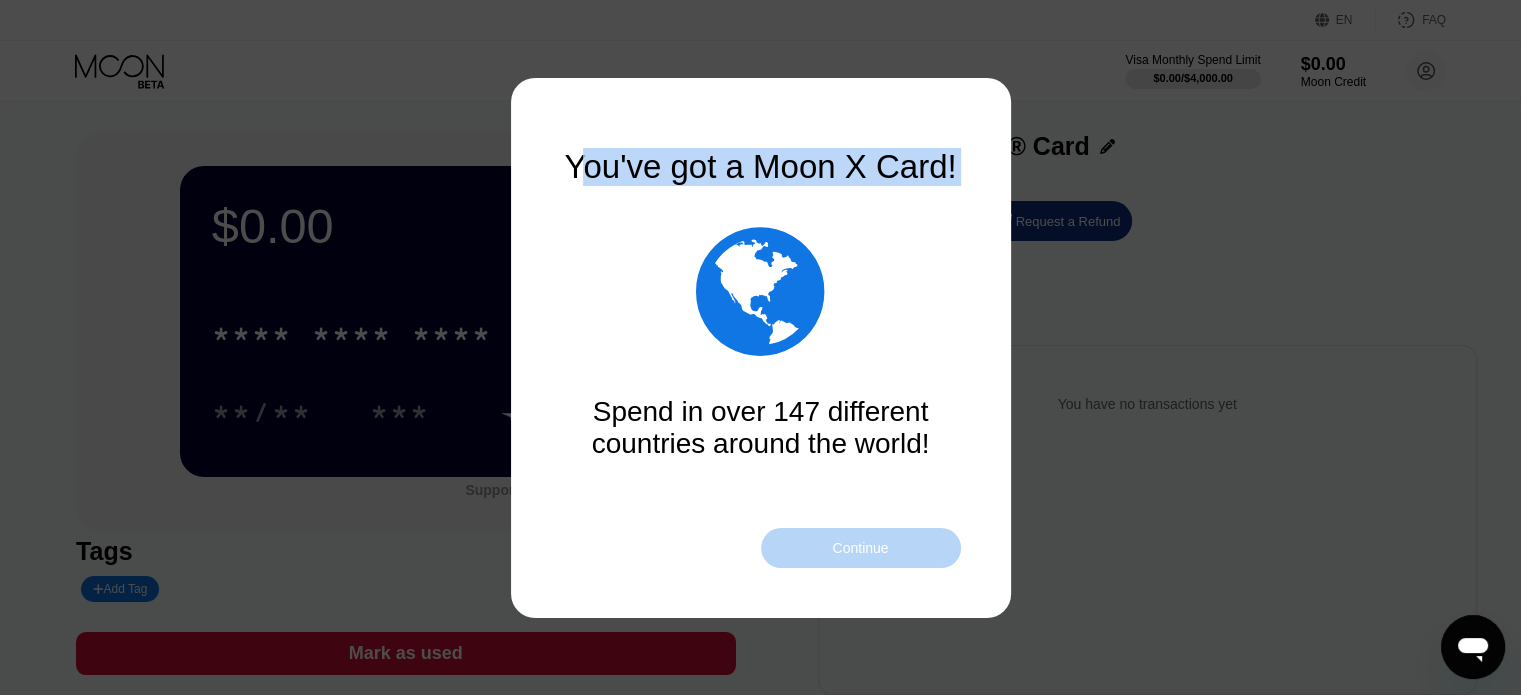 click on "Continue" at bounding box center (861, 548) 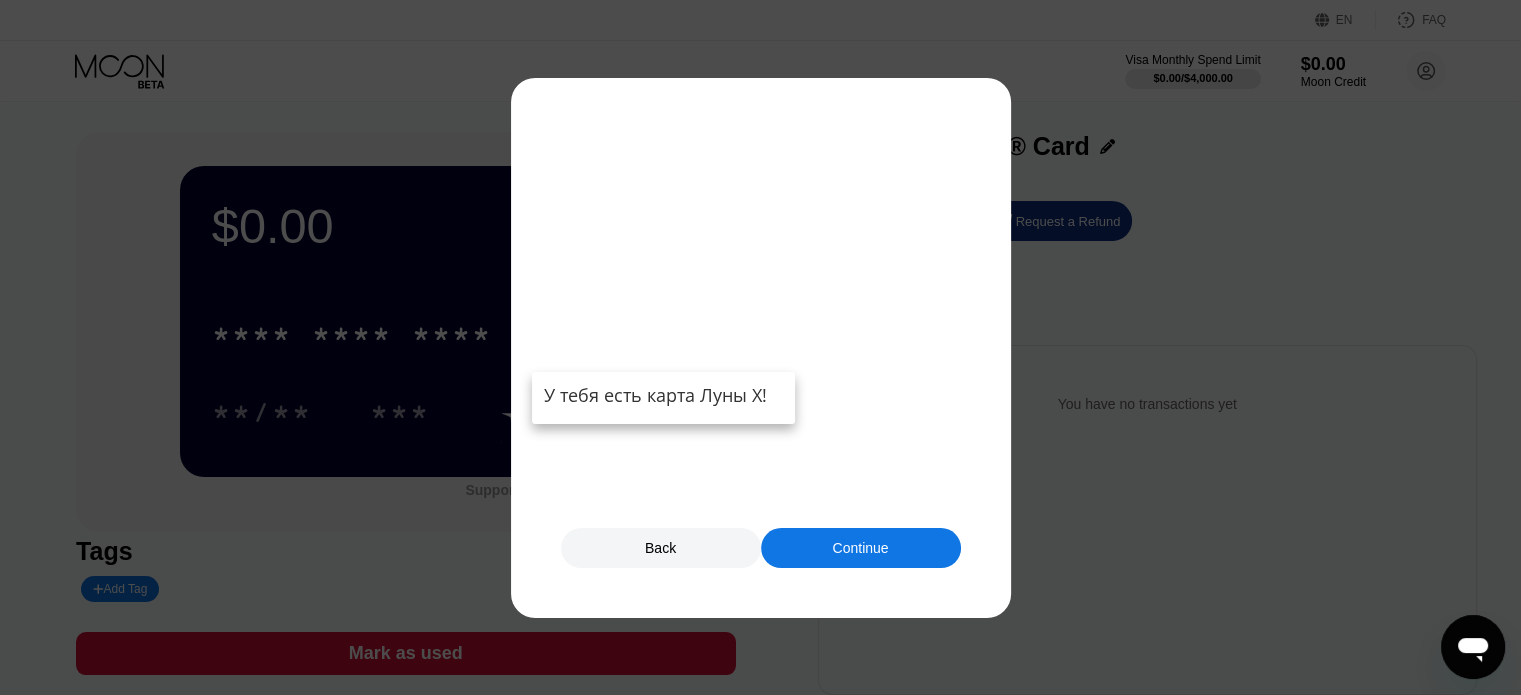 click at bounding box center (768, 347) 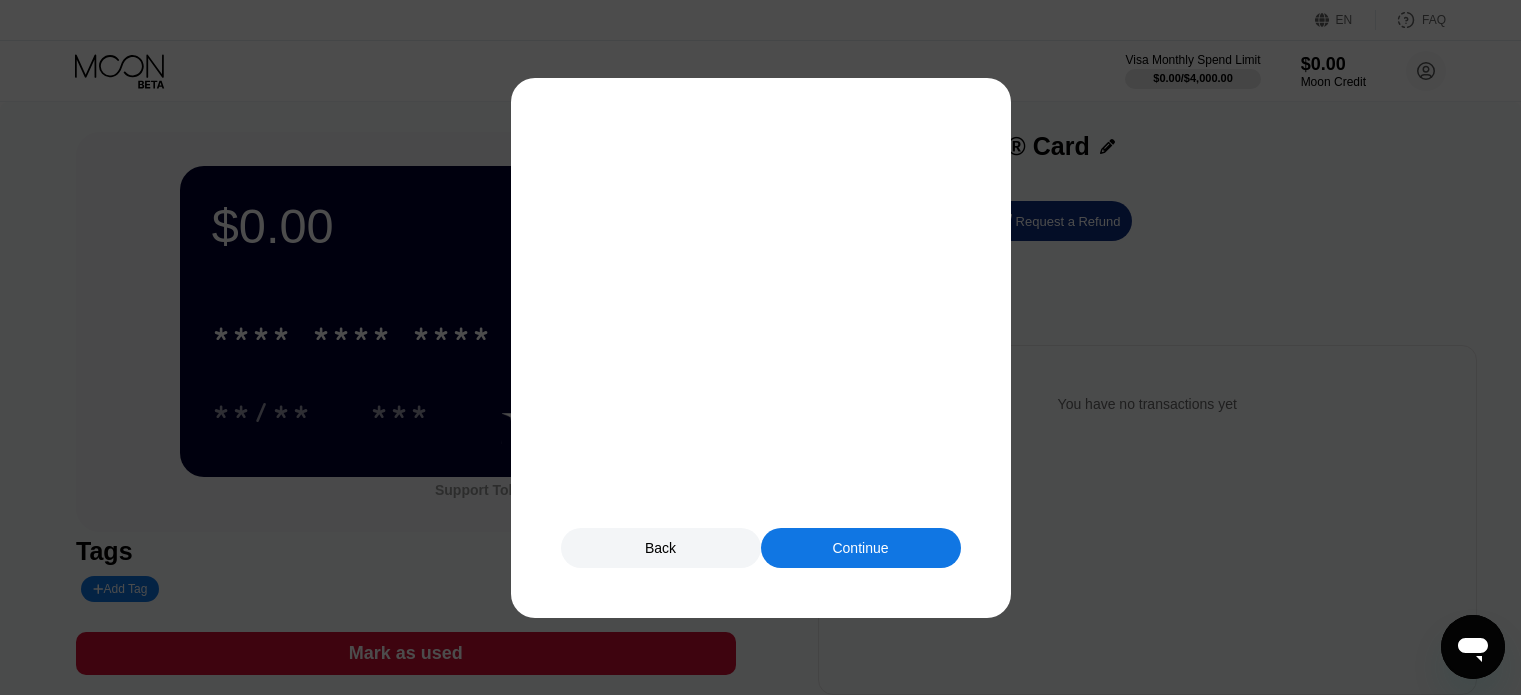 scroll, scrollTop: 0, scrollLeft: 0, axis: both 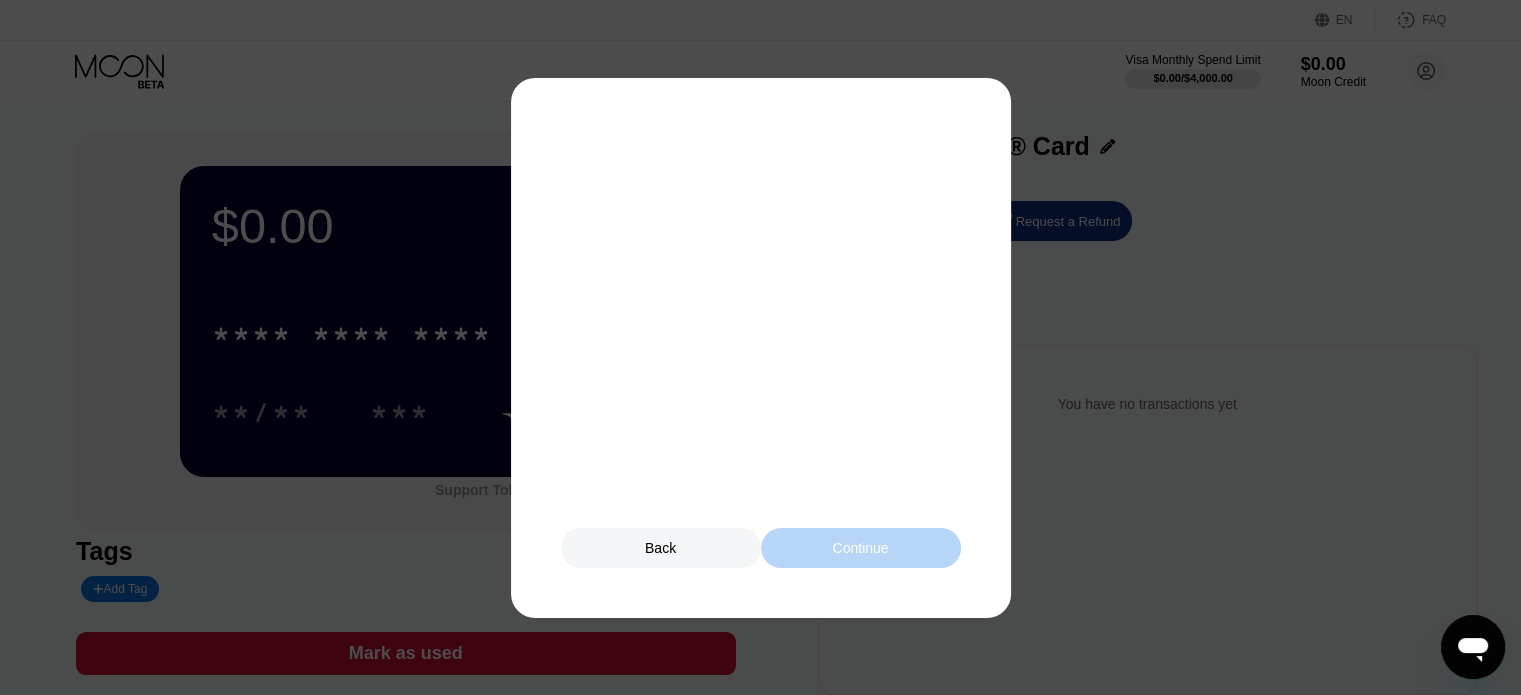 click on "Continue" at bounding box center [860, 548] 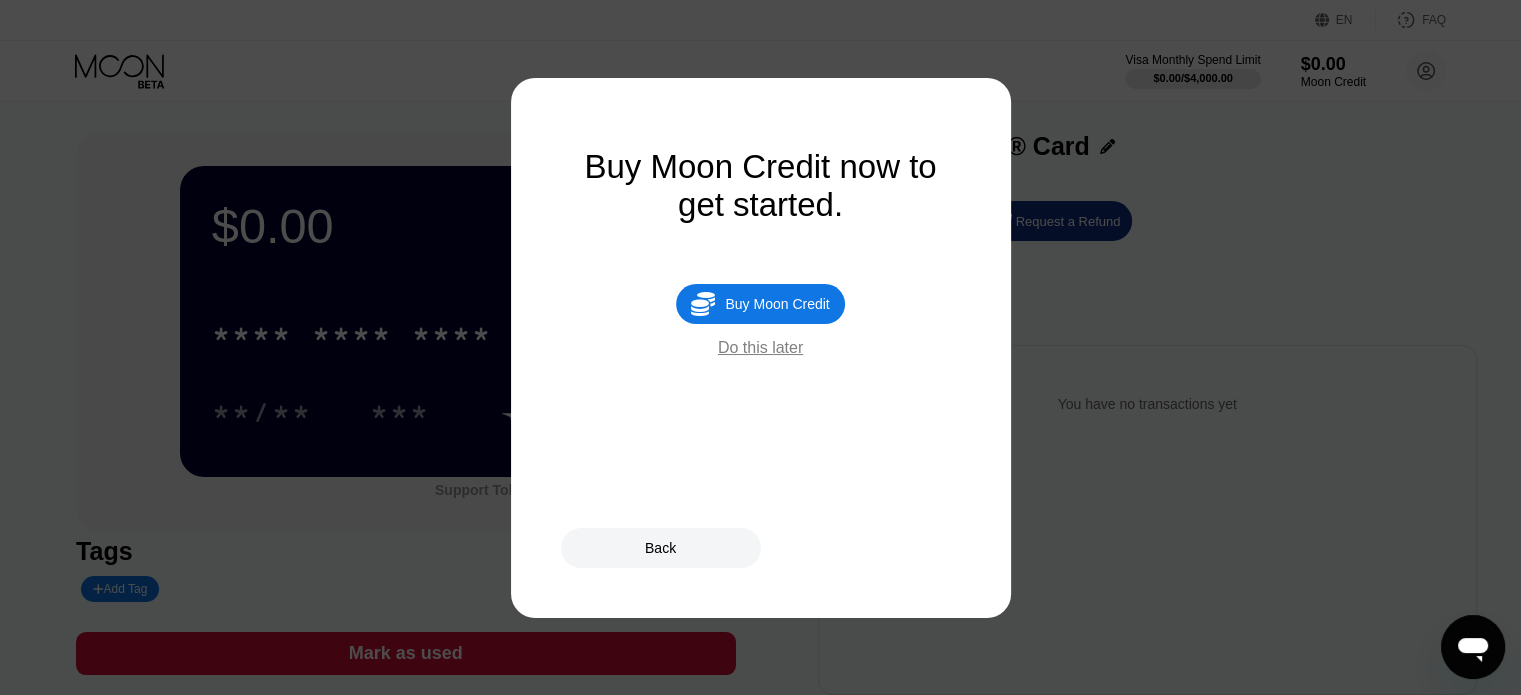 click on "Do this later" at bounding box center [760, 348] 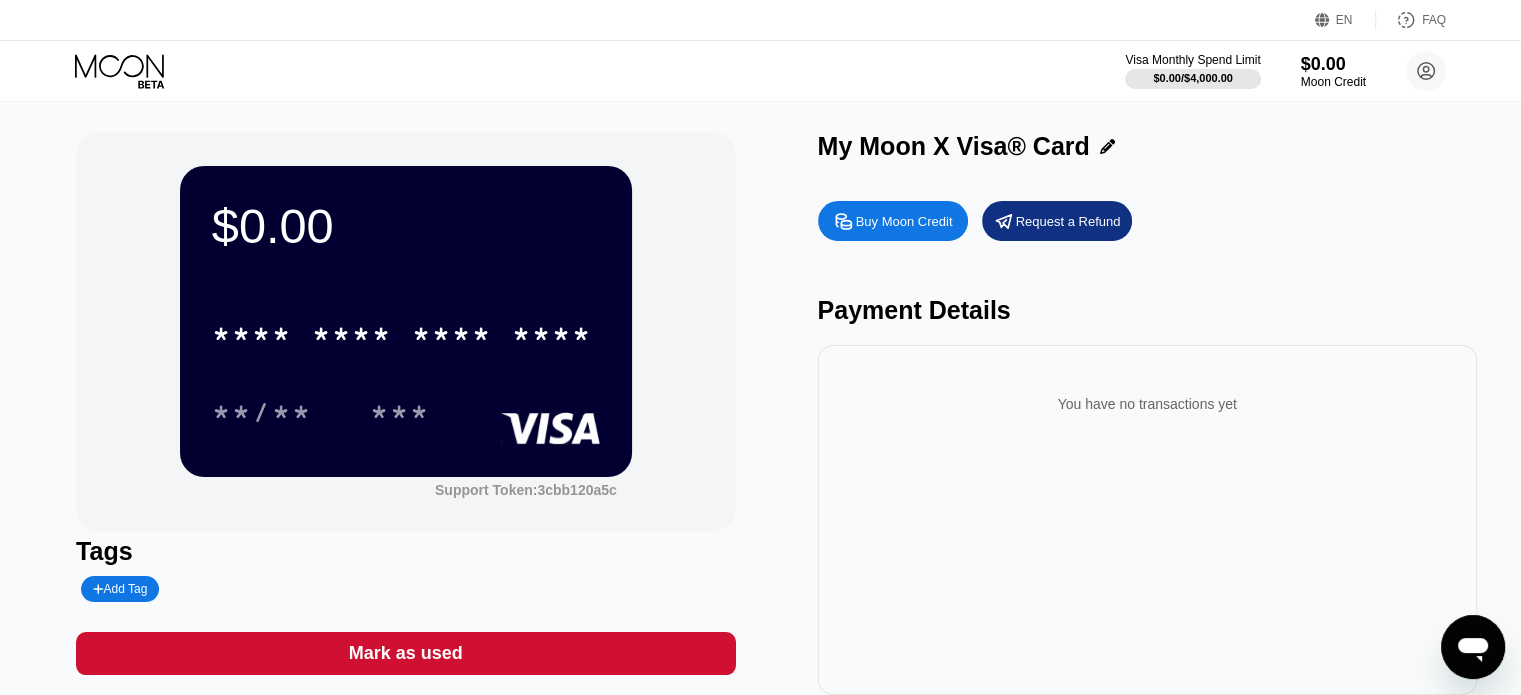 drag, startPoint x: 1170, startPoint y: 228, endPoint x: 1224, endPoint y: 271, distance: 69.02898 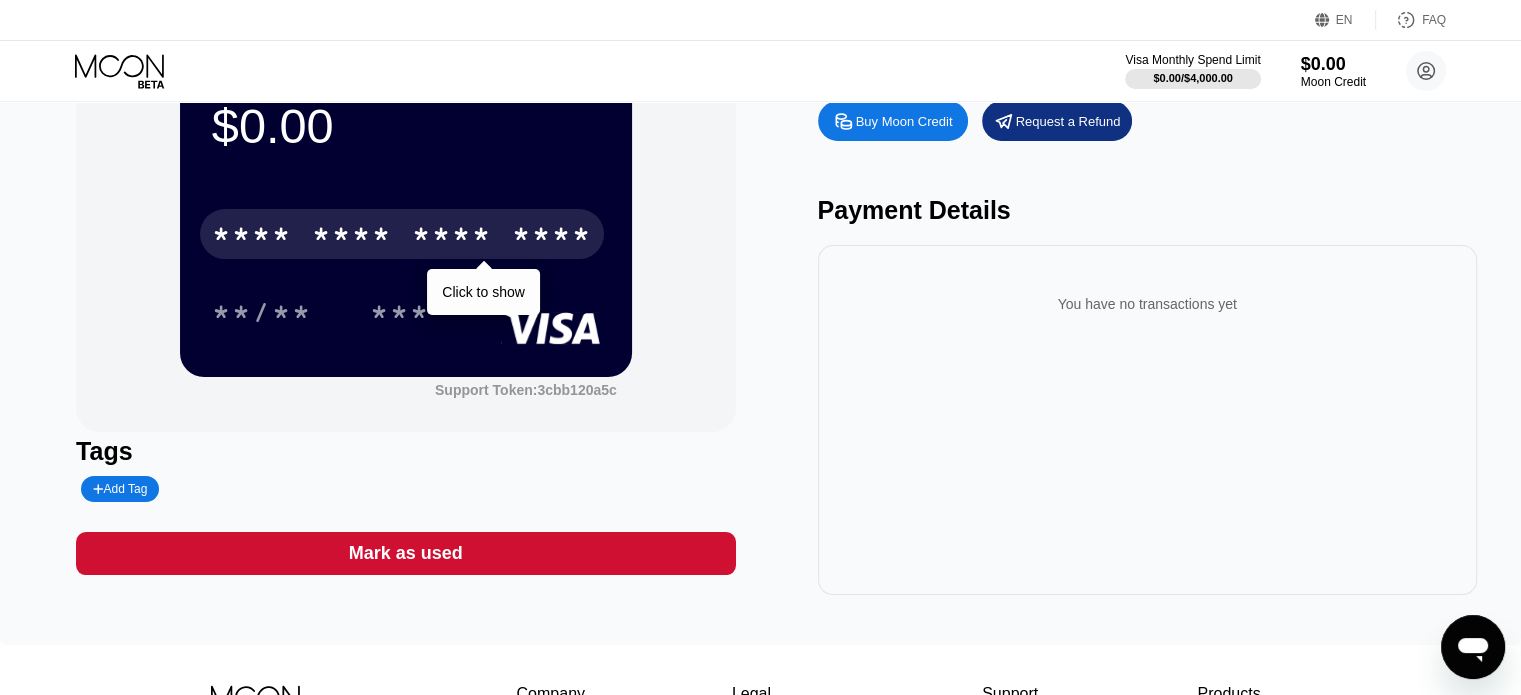 click on "* * * *" at bounding box center [252, 237] 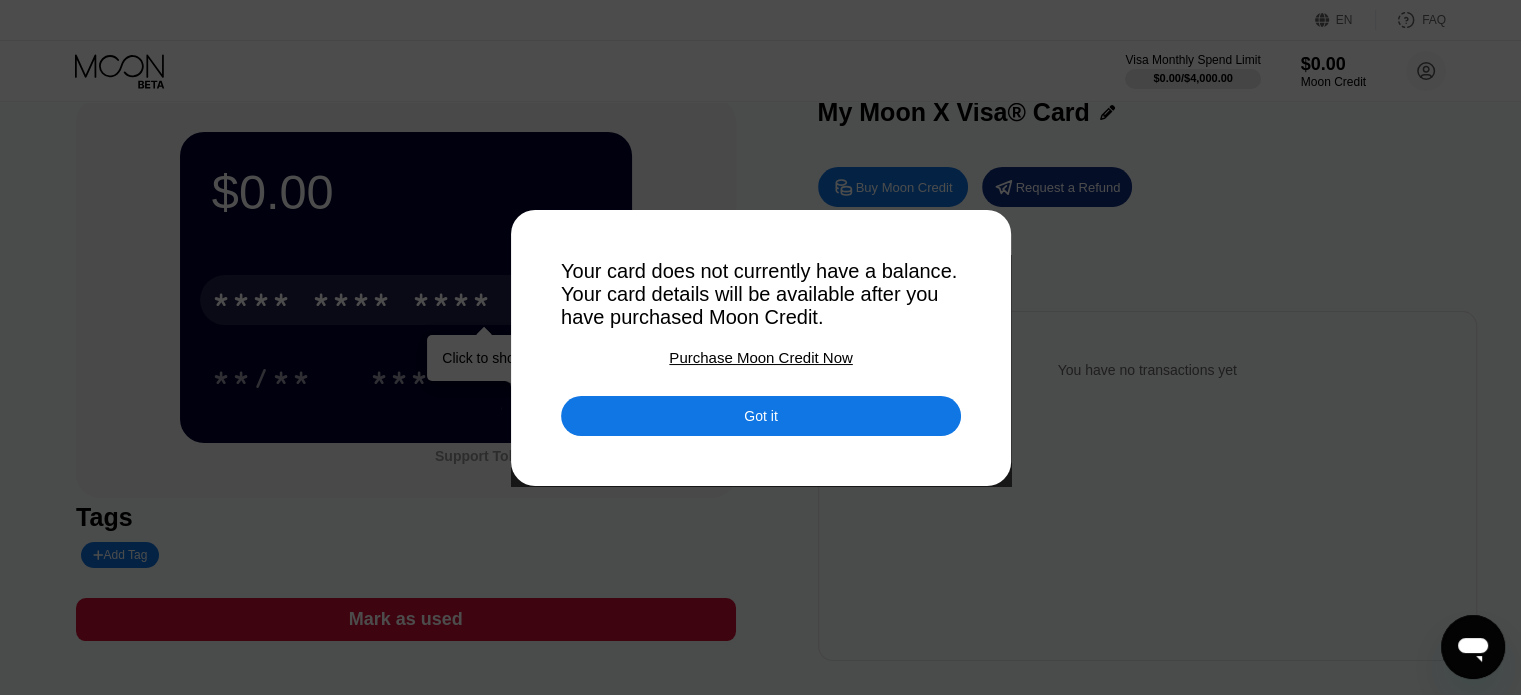 scroll, scrollTop: 0, scrollLeft: 0, axis: both 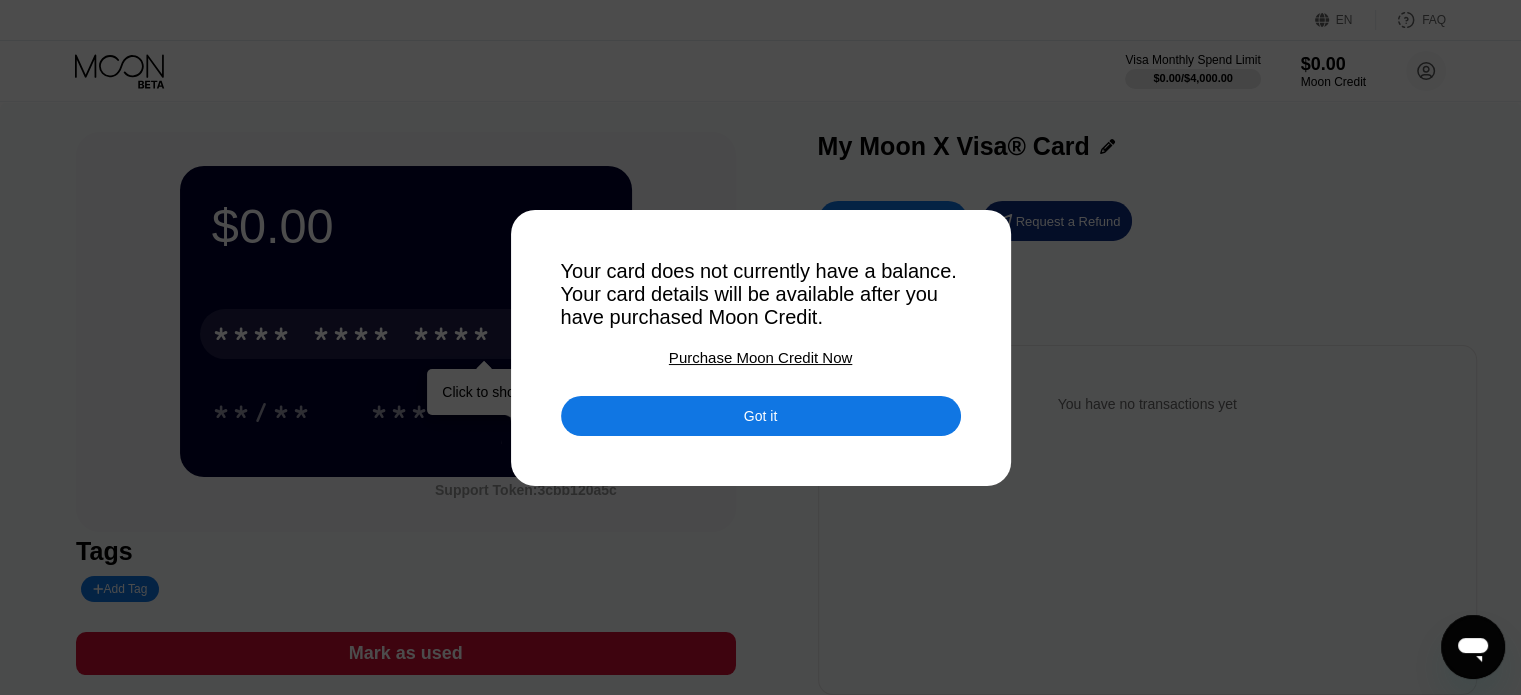 drag, startPoint x: 564, startPoint y: 266, endPoint x: 852, endPoint y: 295, distance: 289.4564 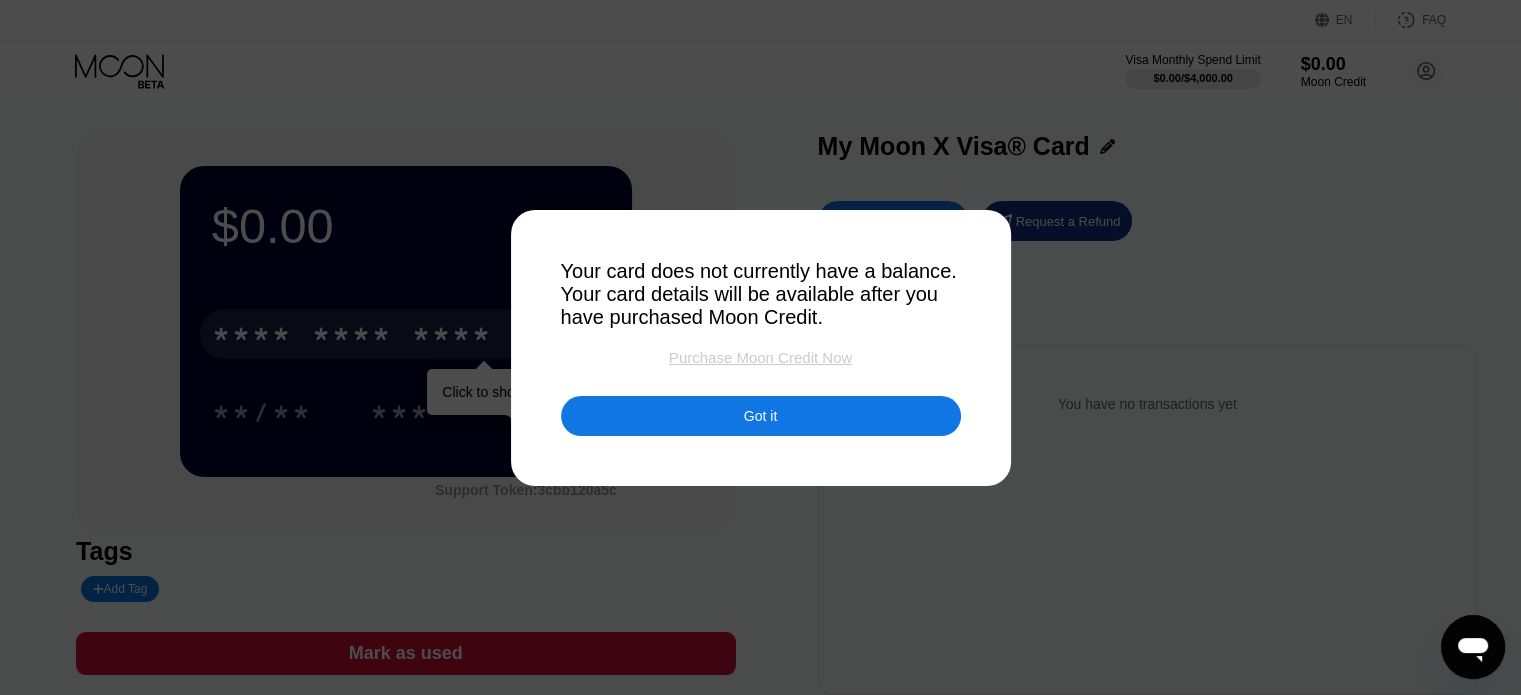 click on "Purchase Moon Credit Now" at bounding box center (760, 357) 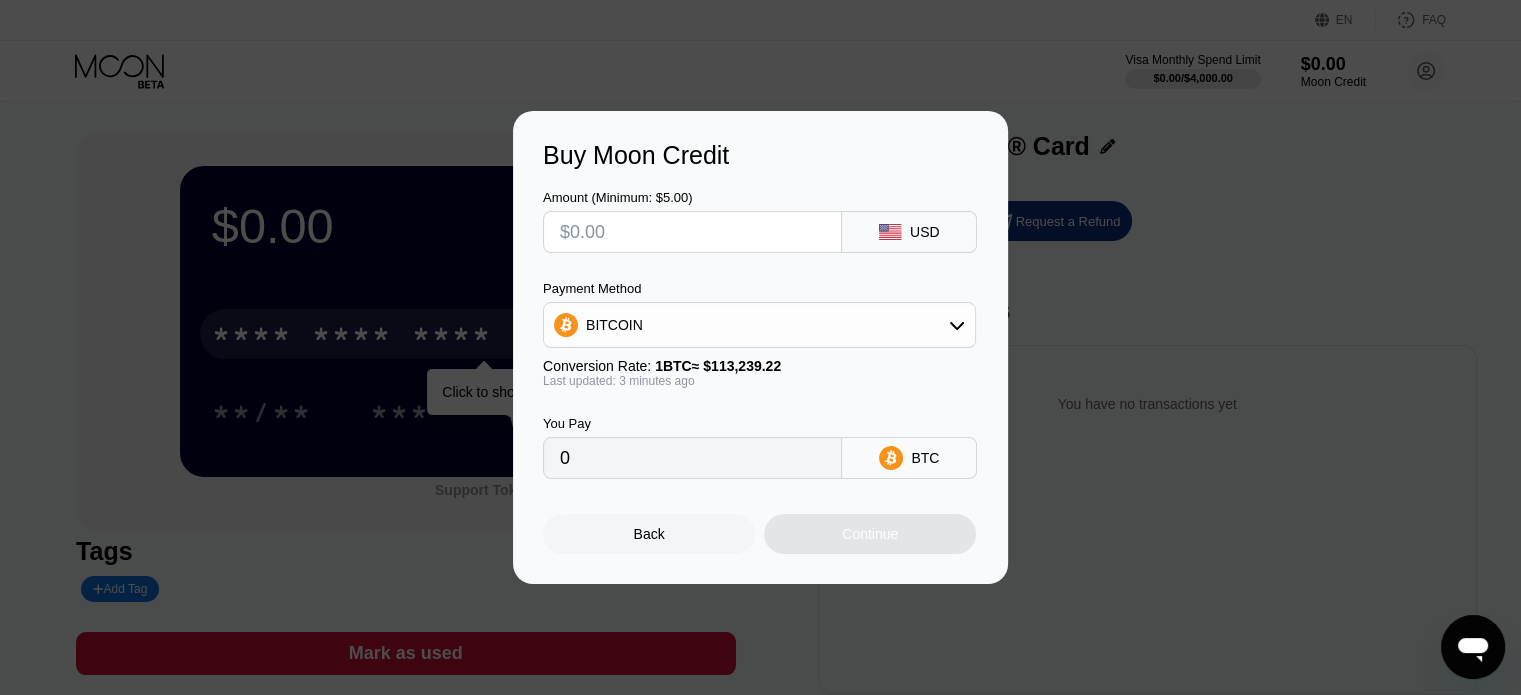 click on "BITCOIN" at bounding box center [759, 325] 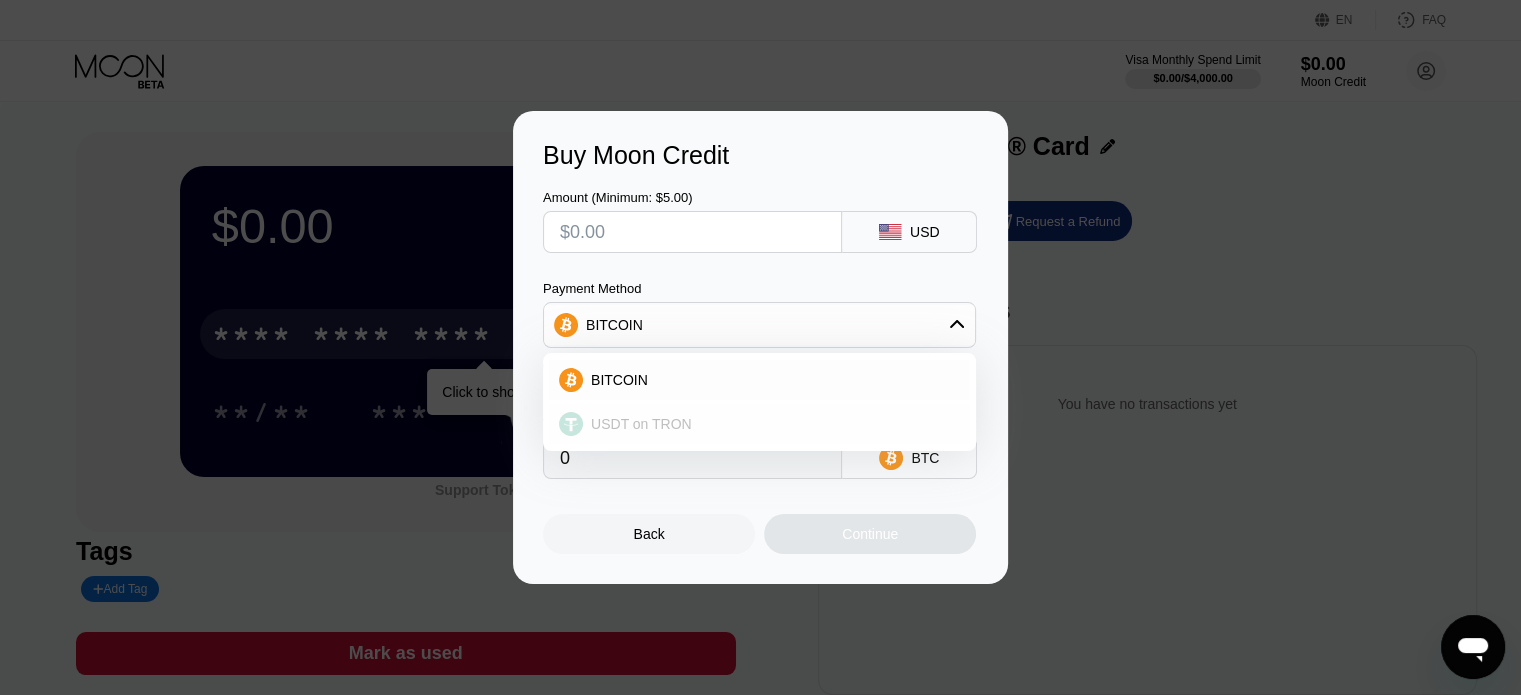 click on "USDT on TRON" at bounding box center [771, 424] 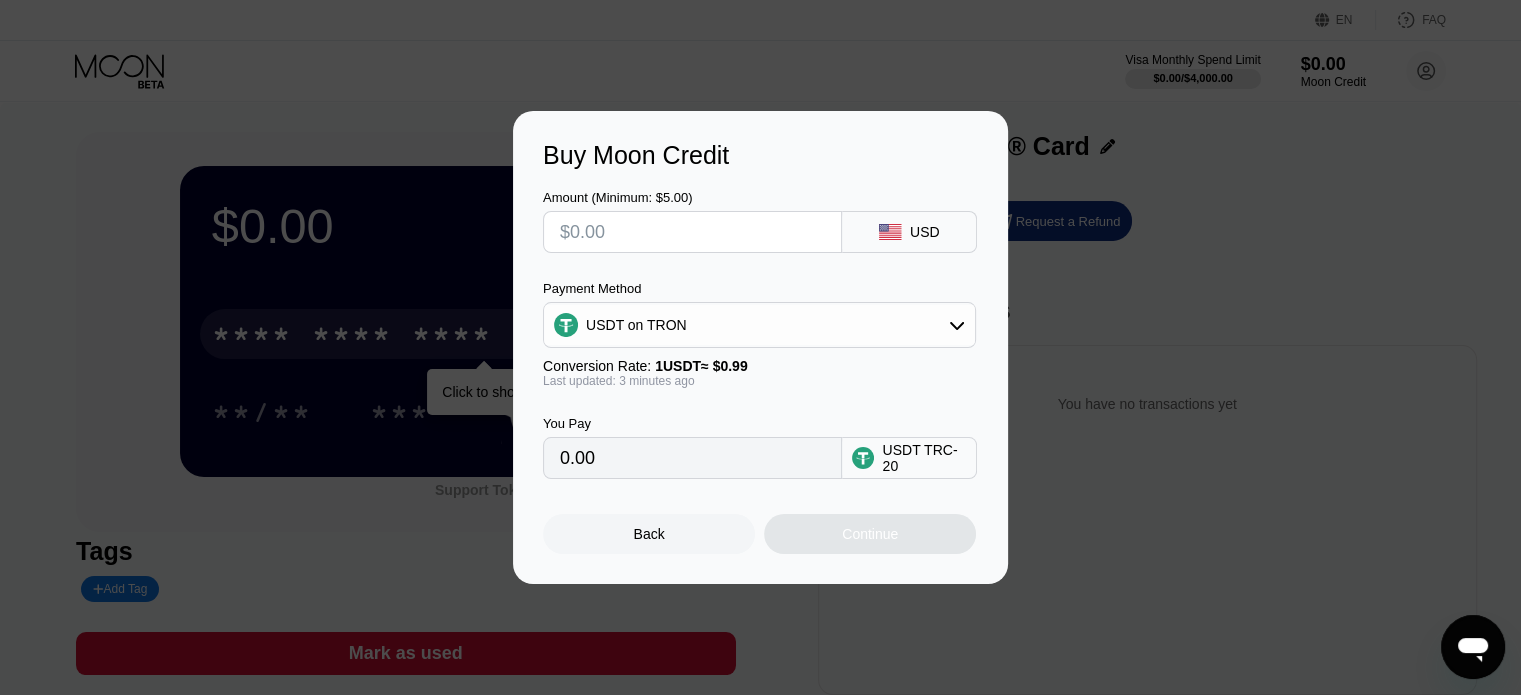 click at bounding box center [692, 232] 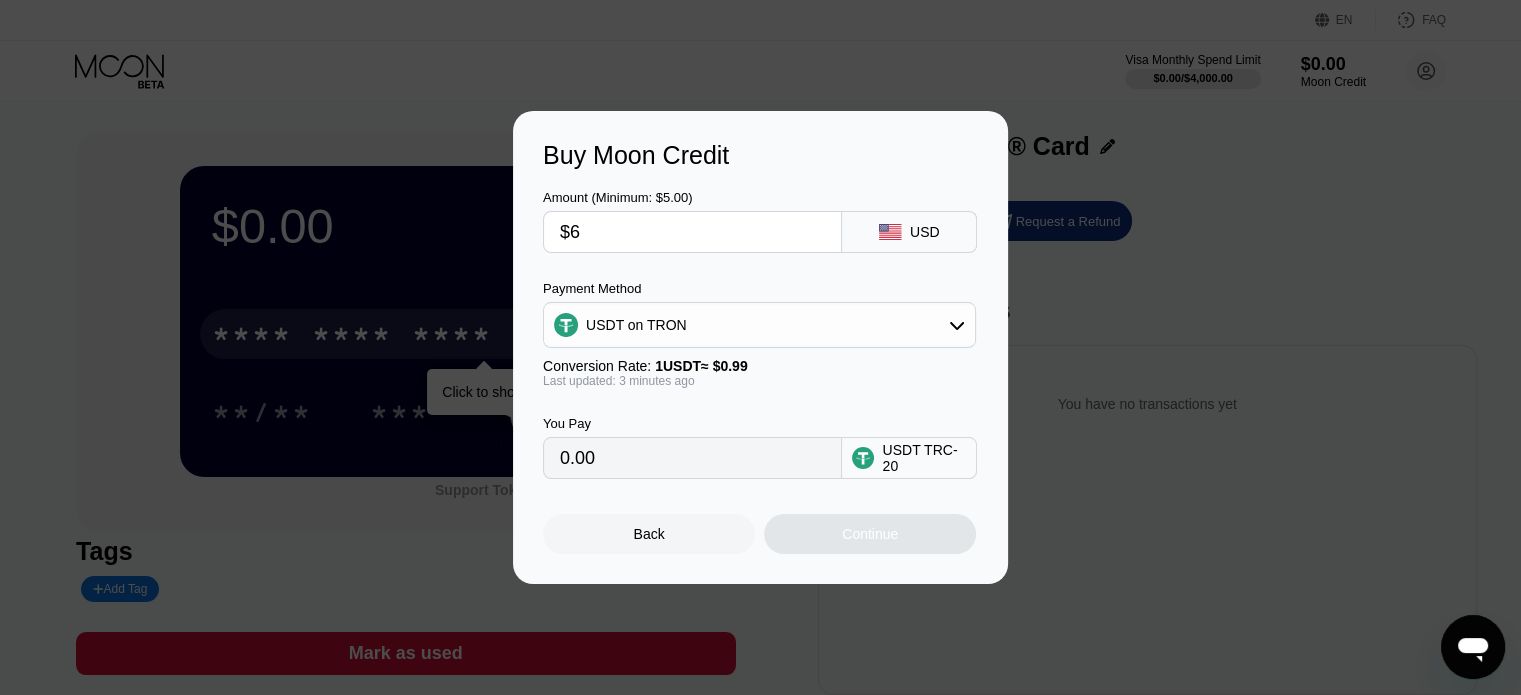 type on "6.06" 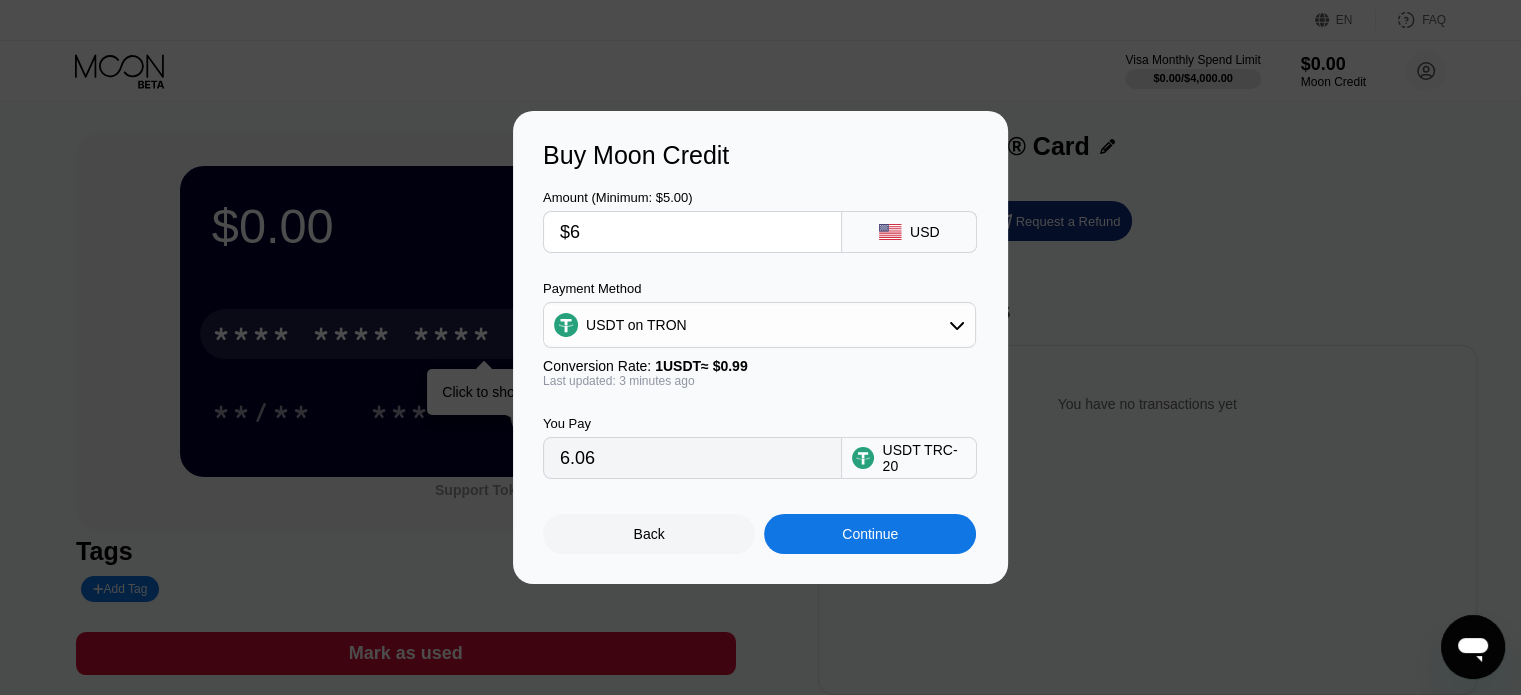type on "$66" 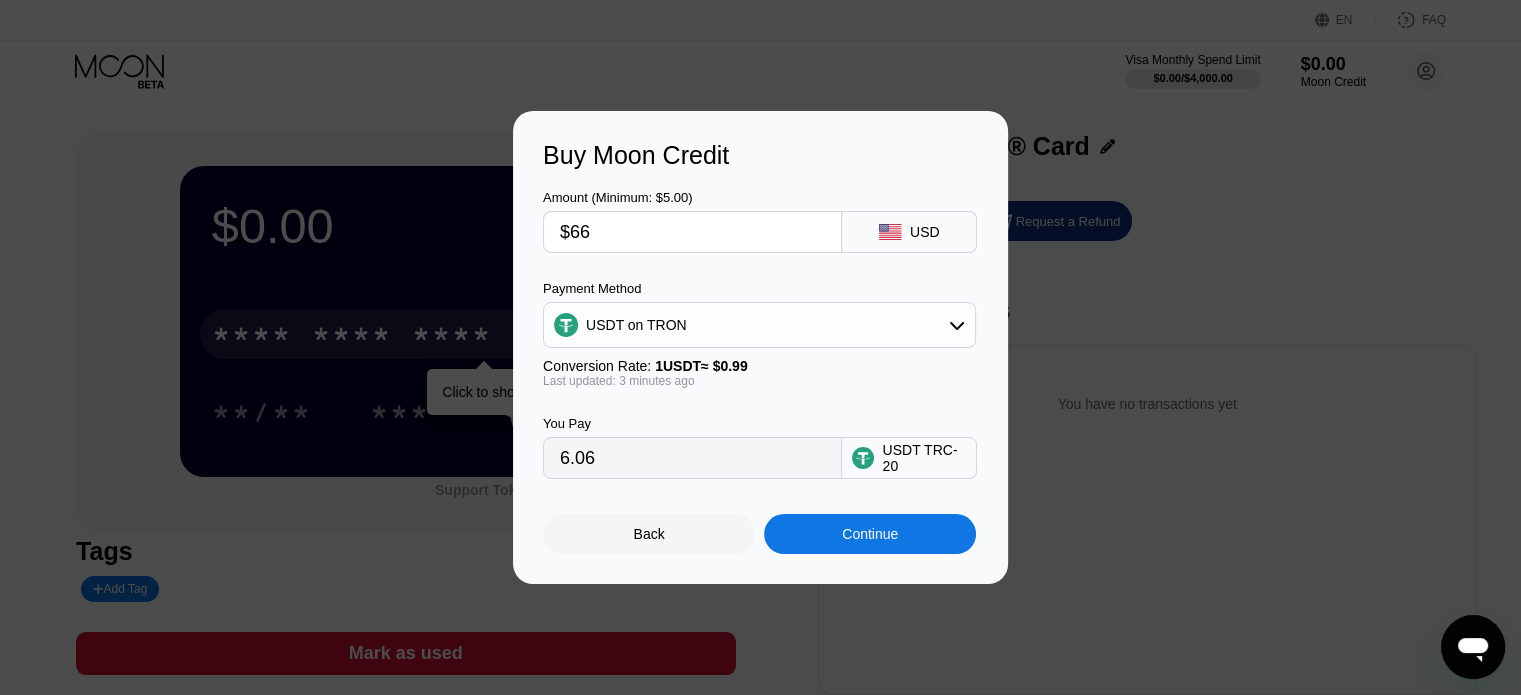 type on "66.67" 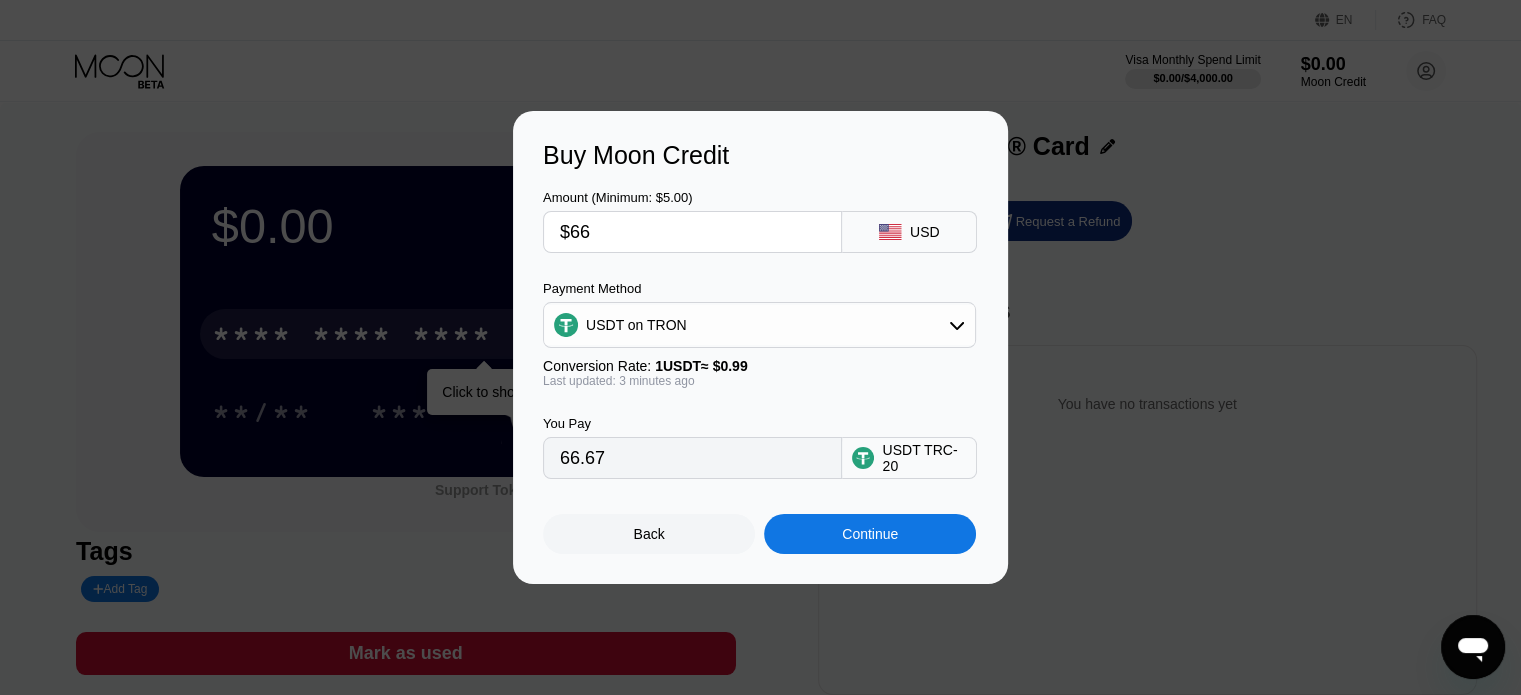 type on "$66" 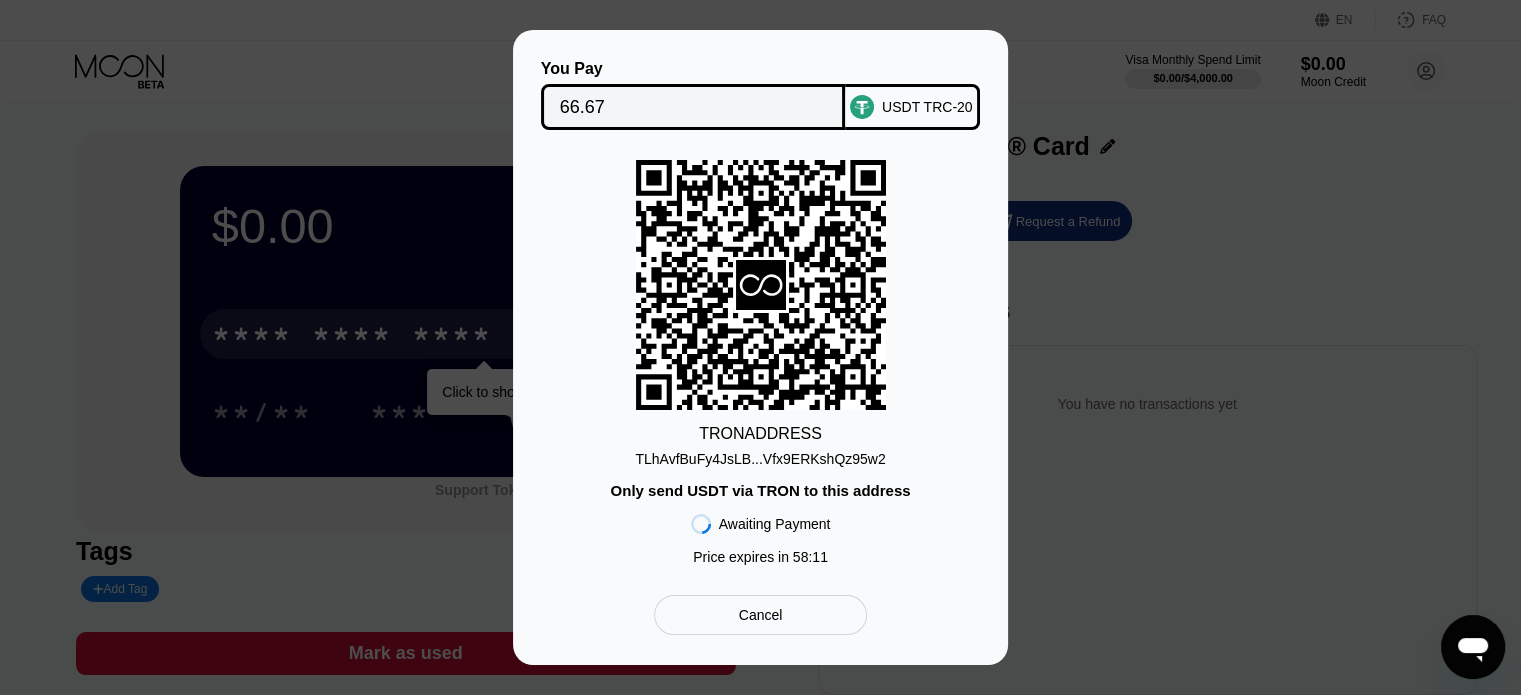 click on "TLhAvfBuFy4JsLB...Vfx9ERKshQz95w2" at bounding box center [760, 459] 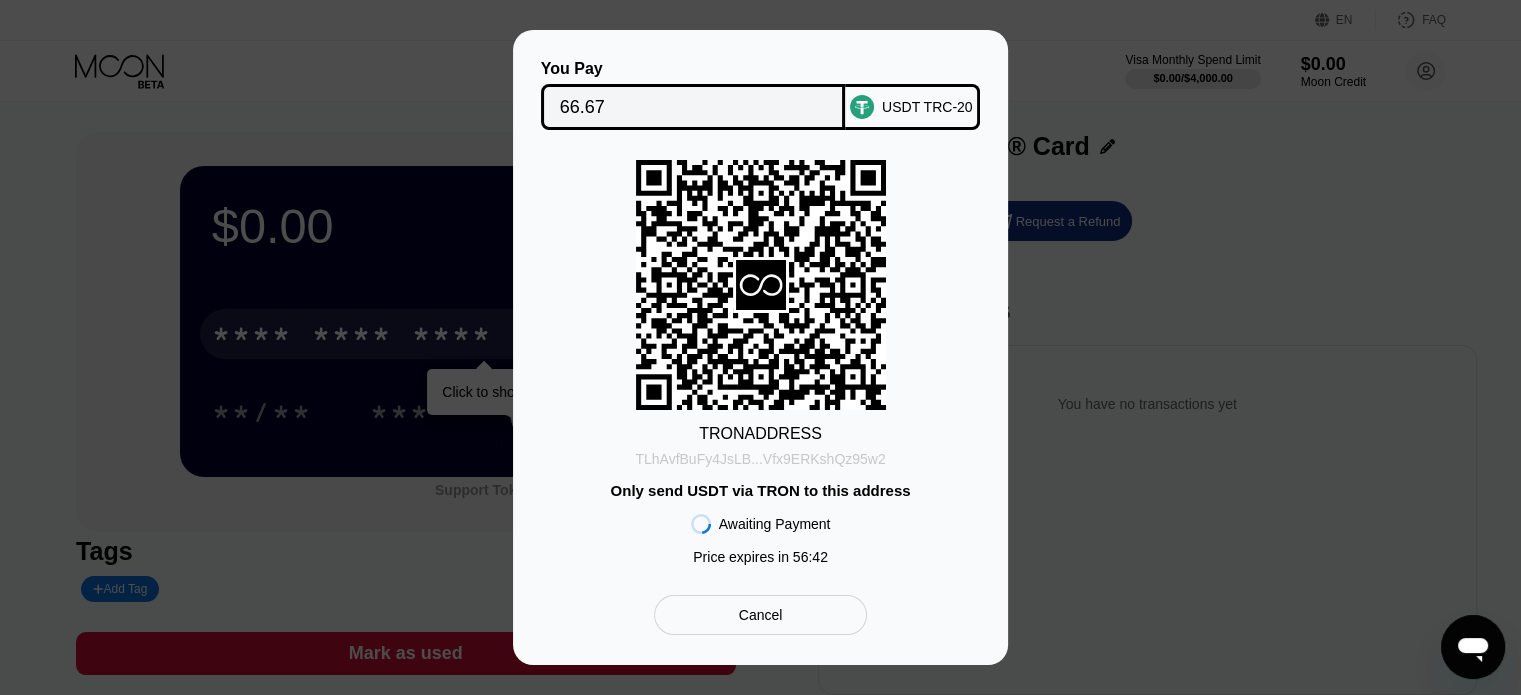 click on "TLhAvfBuFy4JsLB...Vfx9ERKshQz95w2" at bounding box center [760, 459] 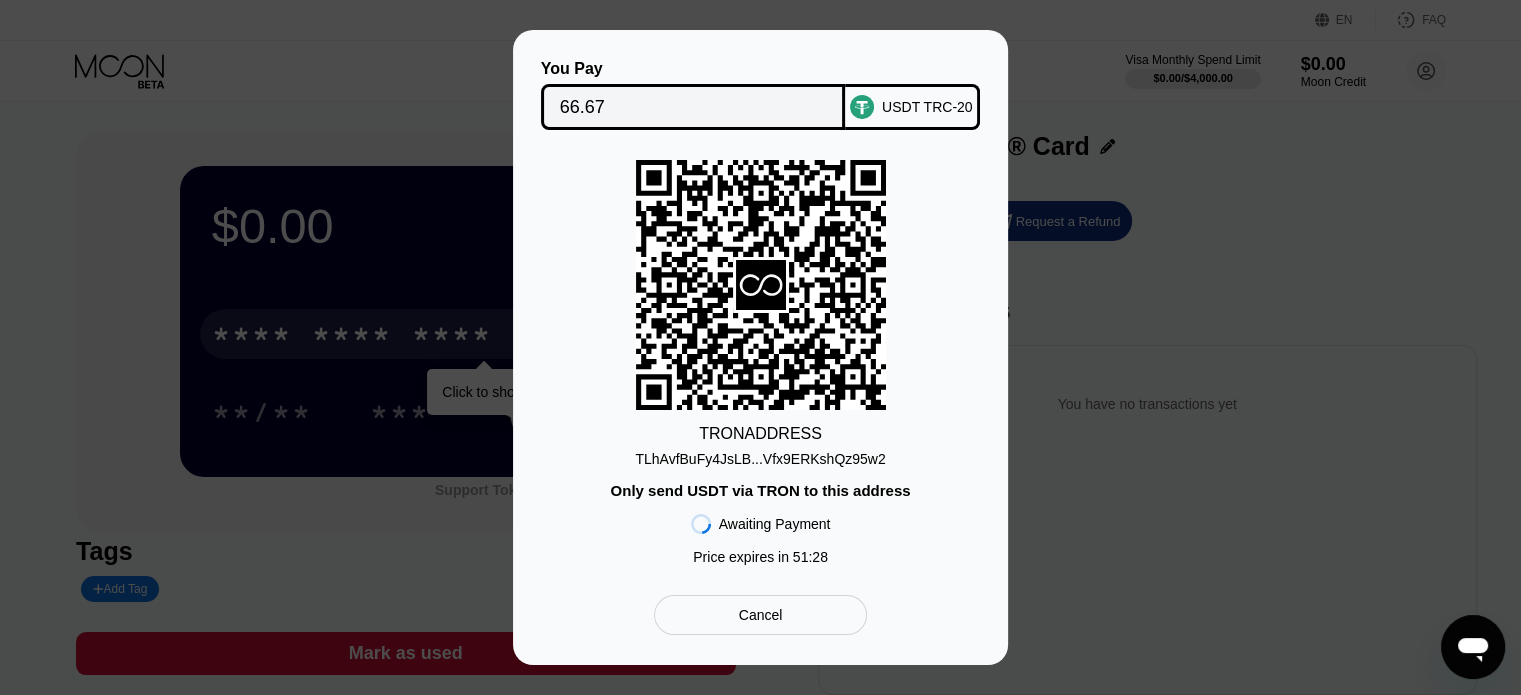 click on "You Pay 66.67 USDT TRC-20 TRON  ADDRESS TLhAvfBuFy4JsLB...Vfx9ERKshQz95w2 Only send USDT via TRON to this address Awaiting Payment Price expires in   51 : 28 Cancel" at bounding box center [760, 347] 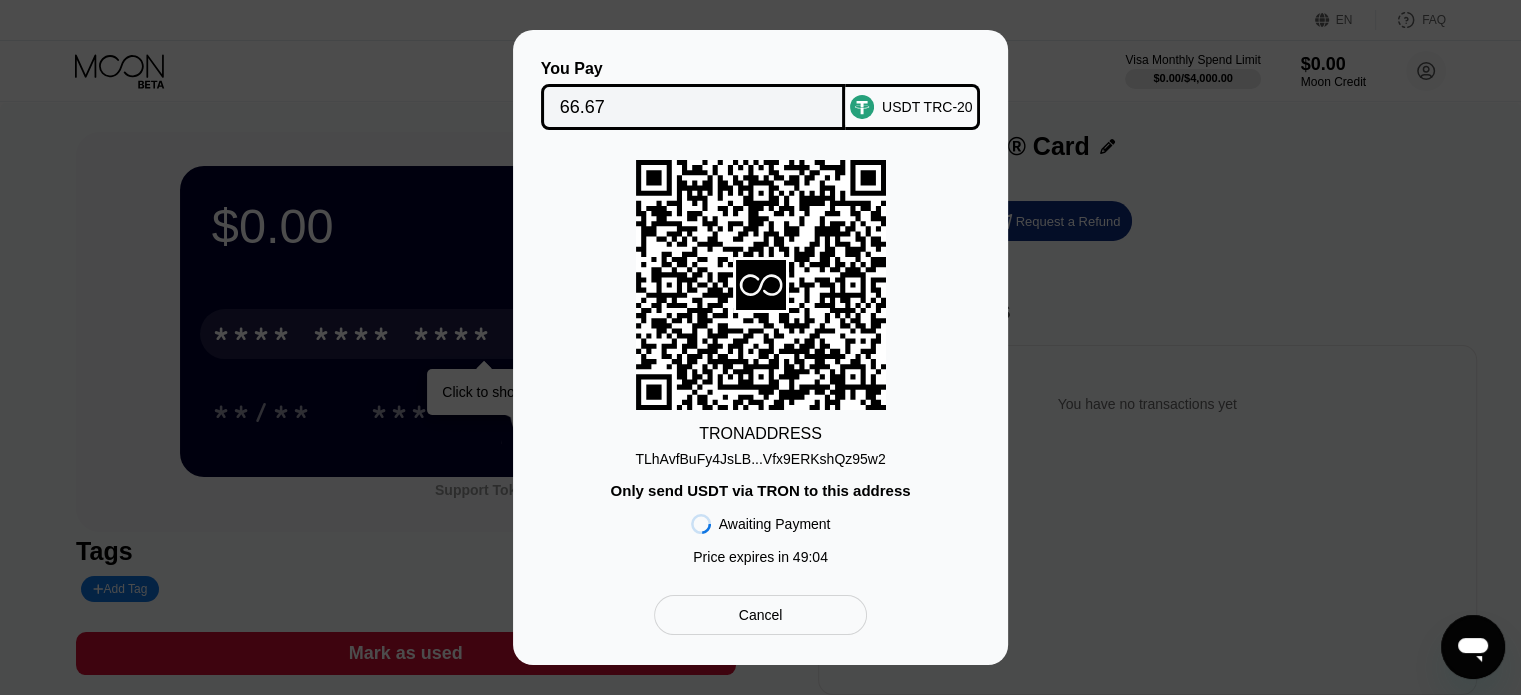click on "You Pay 66.67 USDT TRC-20 TRON  ADDRESS TLhAvfBuFy4JsLB...Vfx9ERKshQz95w2 Only send USDT via TRON to this address Awaiting Payment Price expires in   49 : 04 Cancel" at bounding box center (760, 347) 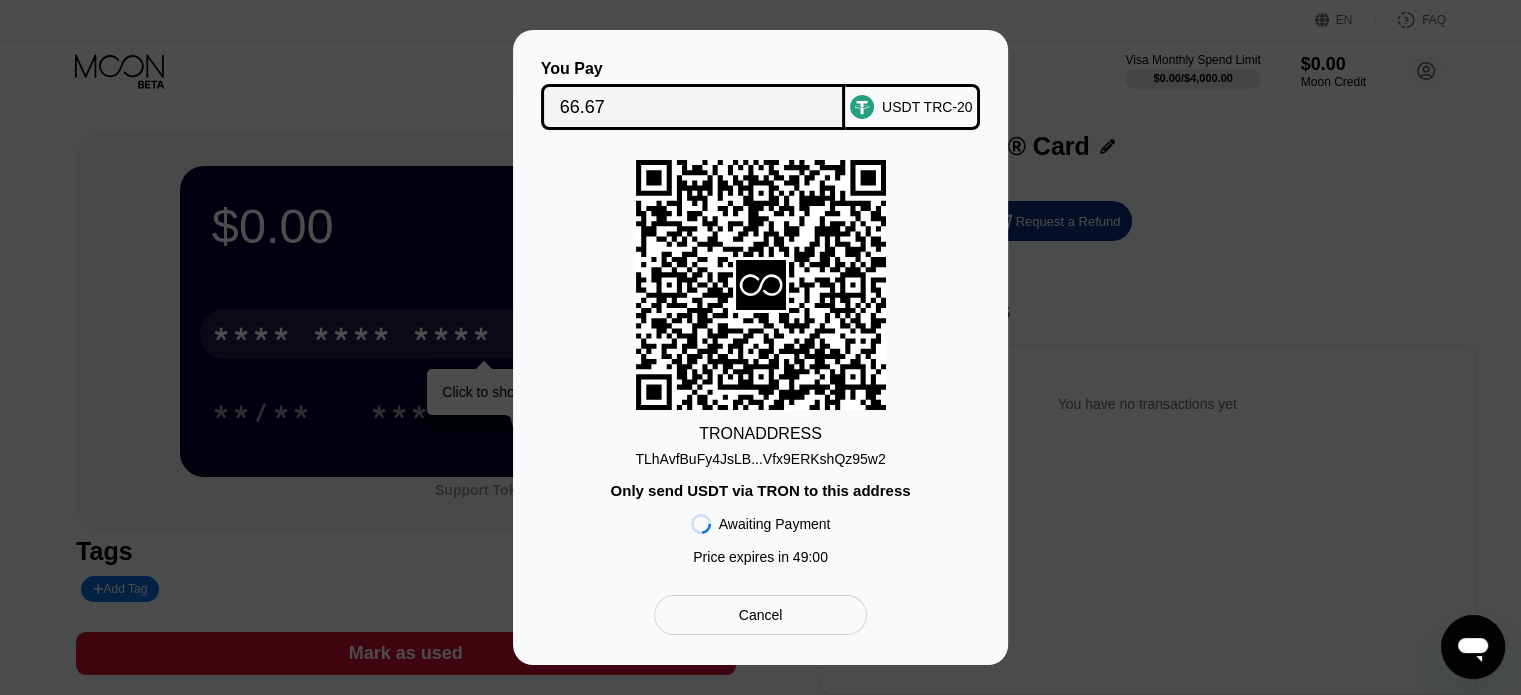 click on "USDT TRC-20" at bounding box center (927, 107) 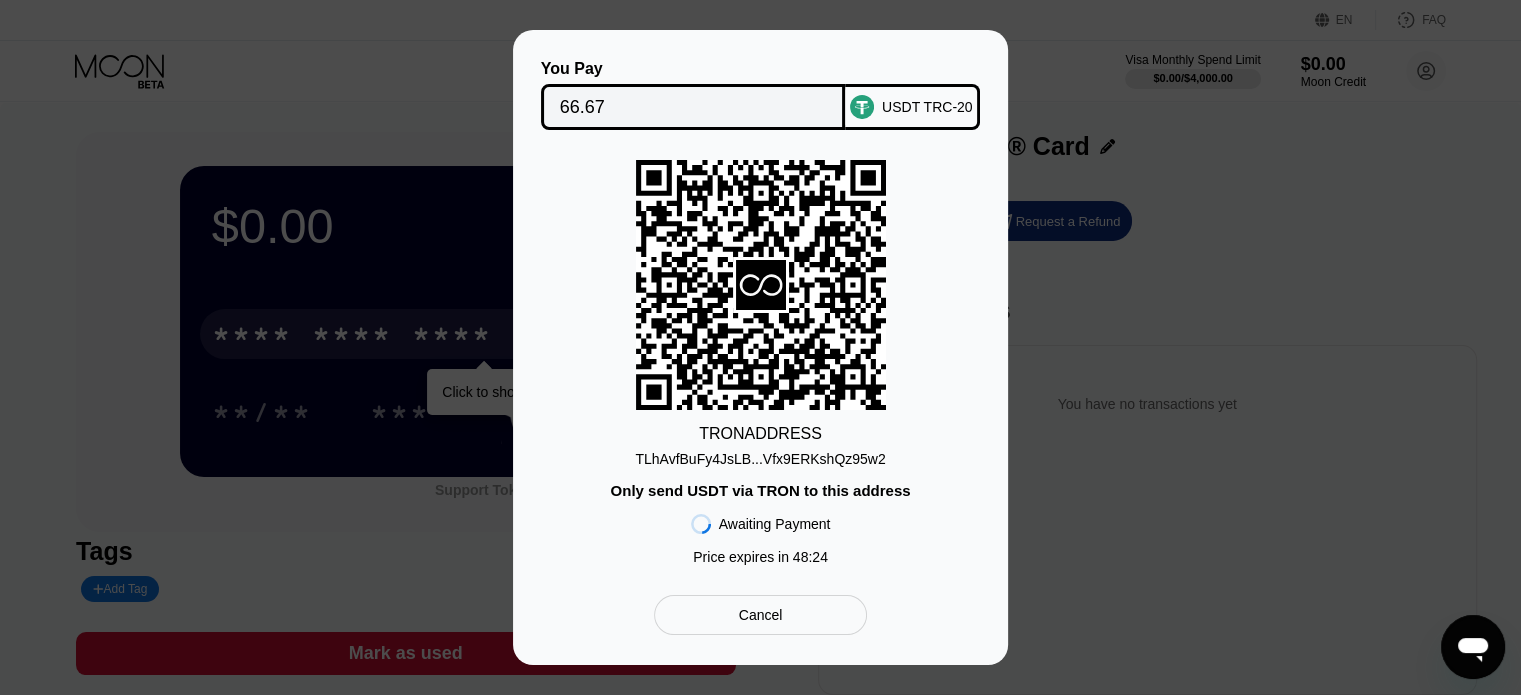 click on "You Pay 66.67 USDT TRC-20 TRON  ADDRESS TLhAvfBuFy4JsLB...Vfx9ERKshQz95w2 Only send USDT via TRON to this address Awaiting Payment Price expires in   48 : 24 Cancel" at bounding box center (760, 347) 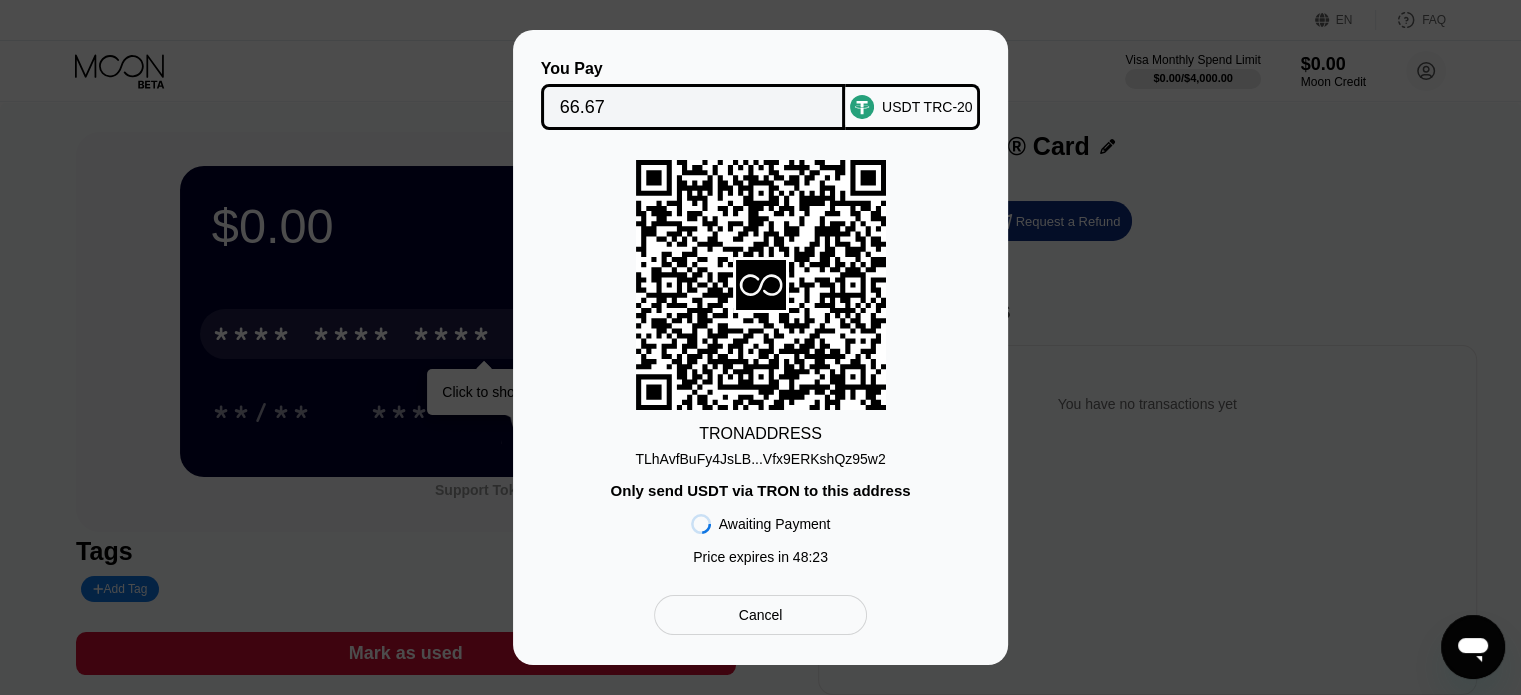 click on "You Pay 66.67 USDT TRC-20 TRON  ADDRESS TLhAvfBuFy4JsLB...Vfx9ERKshQz95w2 Only send USDT via TRON to this address Awaiting Payment Price expires in   48 : 23 Cancel" at bounding box center (760, 347) 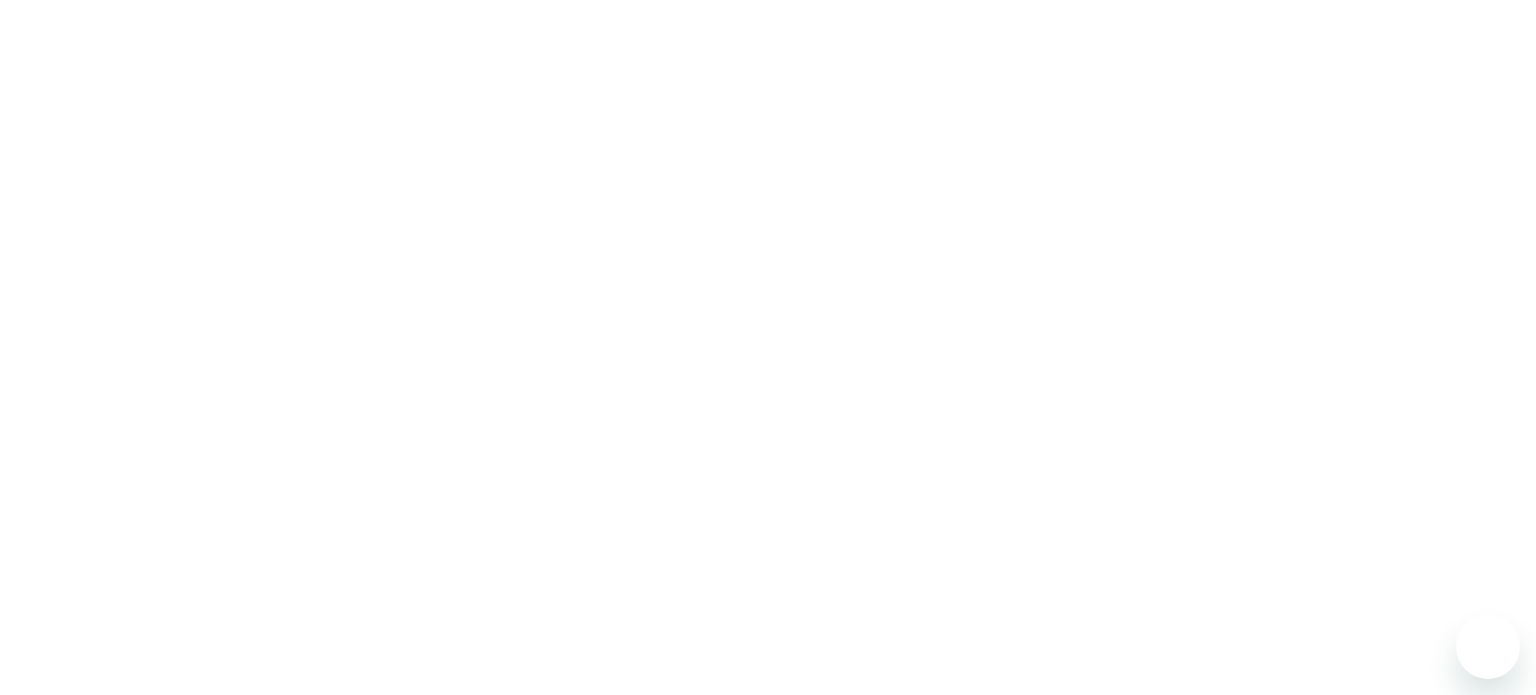 scroll, scrollTop: 0, scrollLeft: 0, axis: both 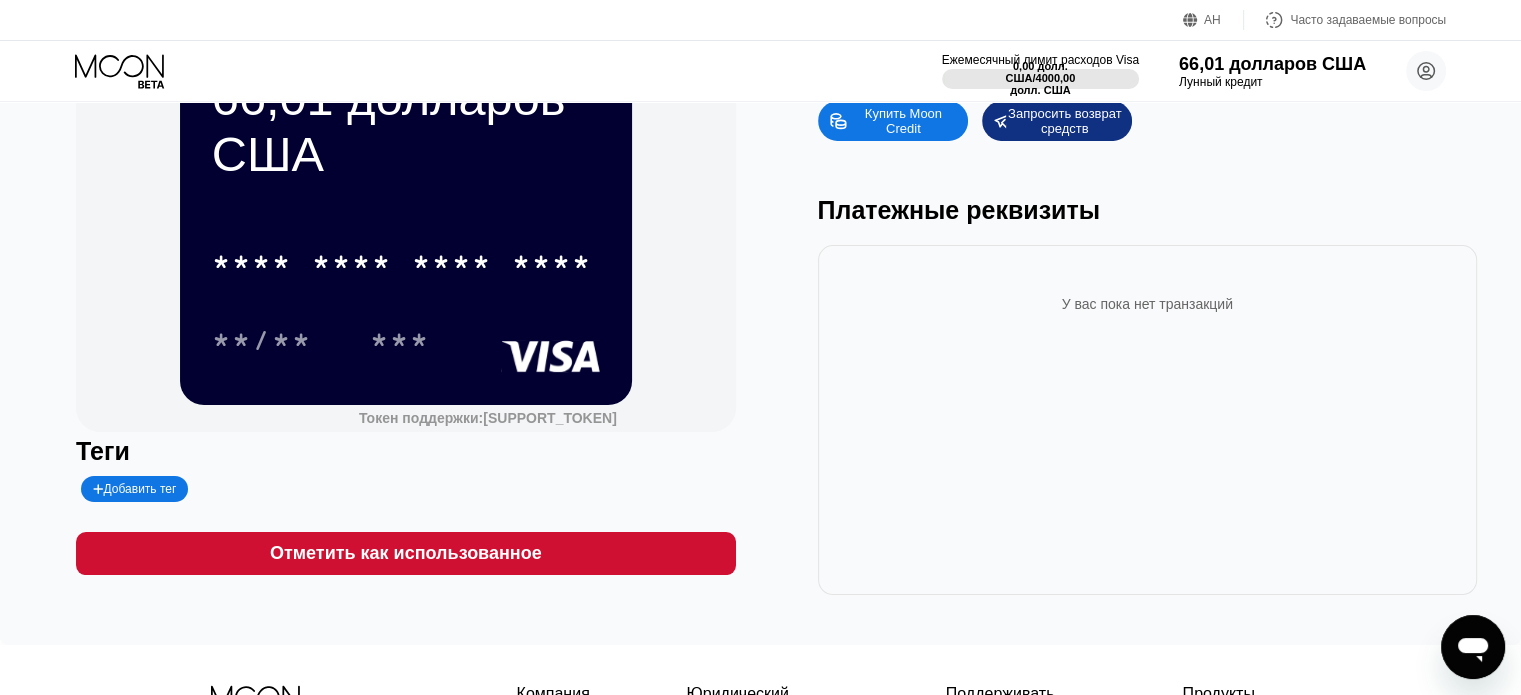 click on "66,01 долларов США *  *  *  * *  *  *  * *  *  *  * **** **/** *** Токен поддержки:  3cbb120a5c Теги Добавить тег Отметить как использованное Карта My Moon X Visa® Купить Moon Credit Запросить возврат средств Платежные реквизиты У вас пока нет транзакций" at bounding box center (760, 313) 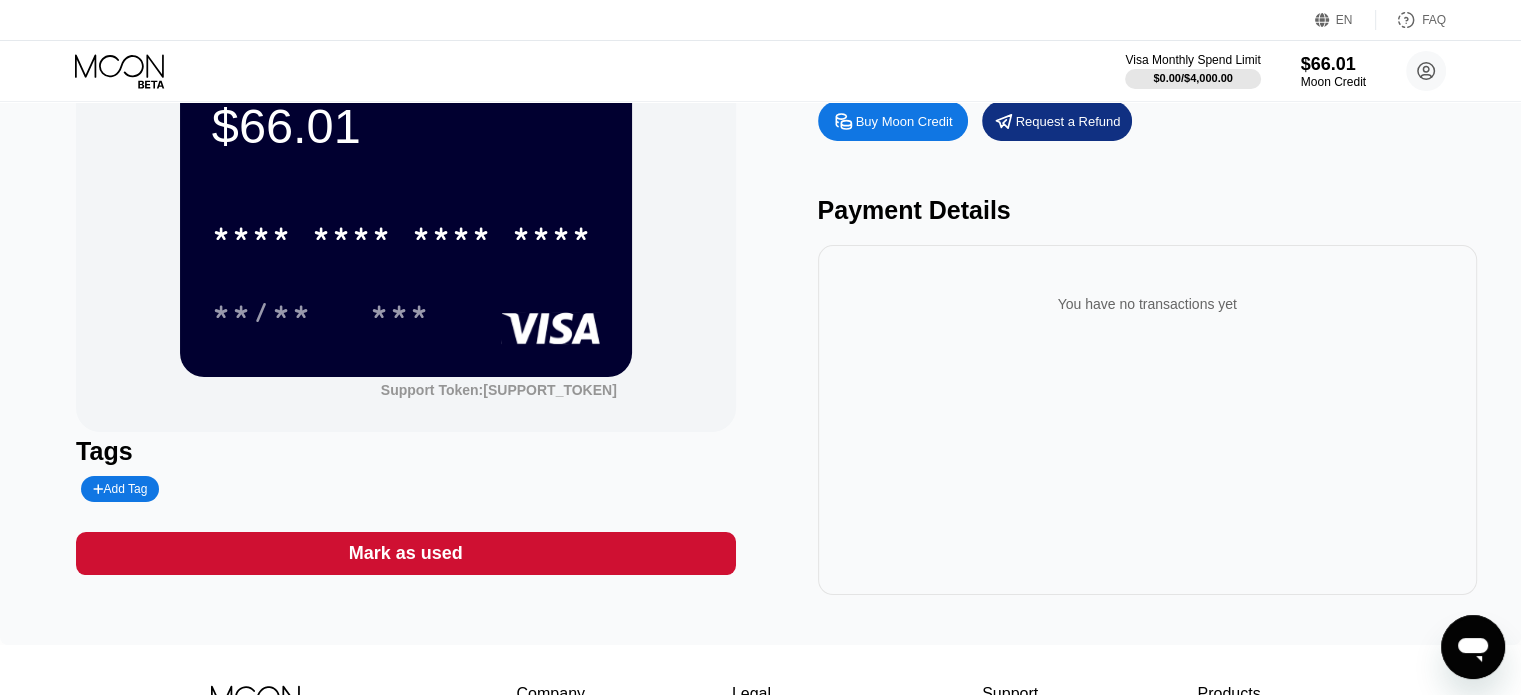 click on "$66.01 * * * * * * * * * * * * **** **/** *** Support Token:  3cbb120a5c Tags  Add Tag Mark as used My Moon X Visa® Card Buy Moon Credit Request a Refund Payment Details You have no transactions yet" at bounding box center (760, 313) 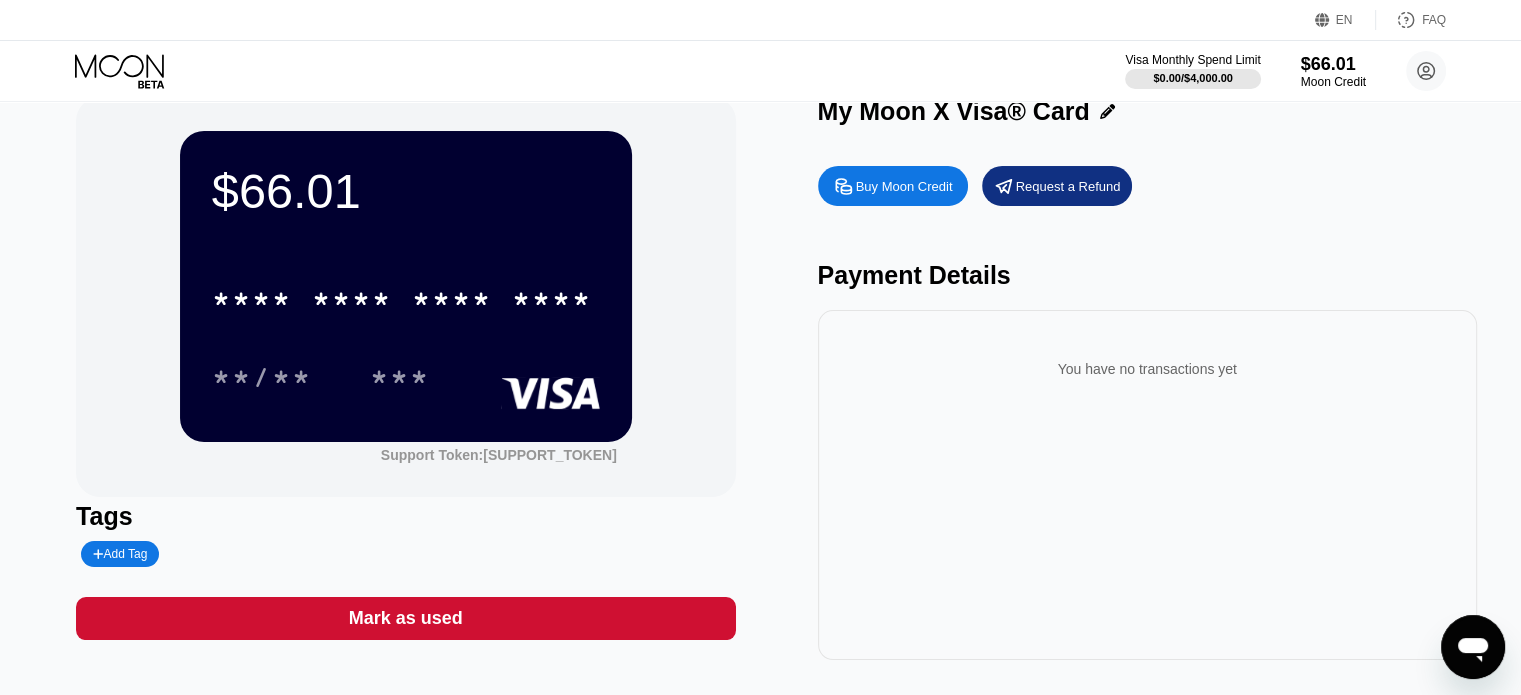 scroll, scrollTop: 0, scrollLeft: 0, axis: both 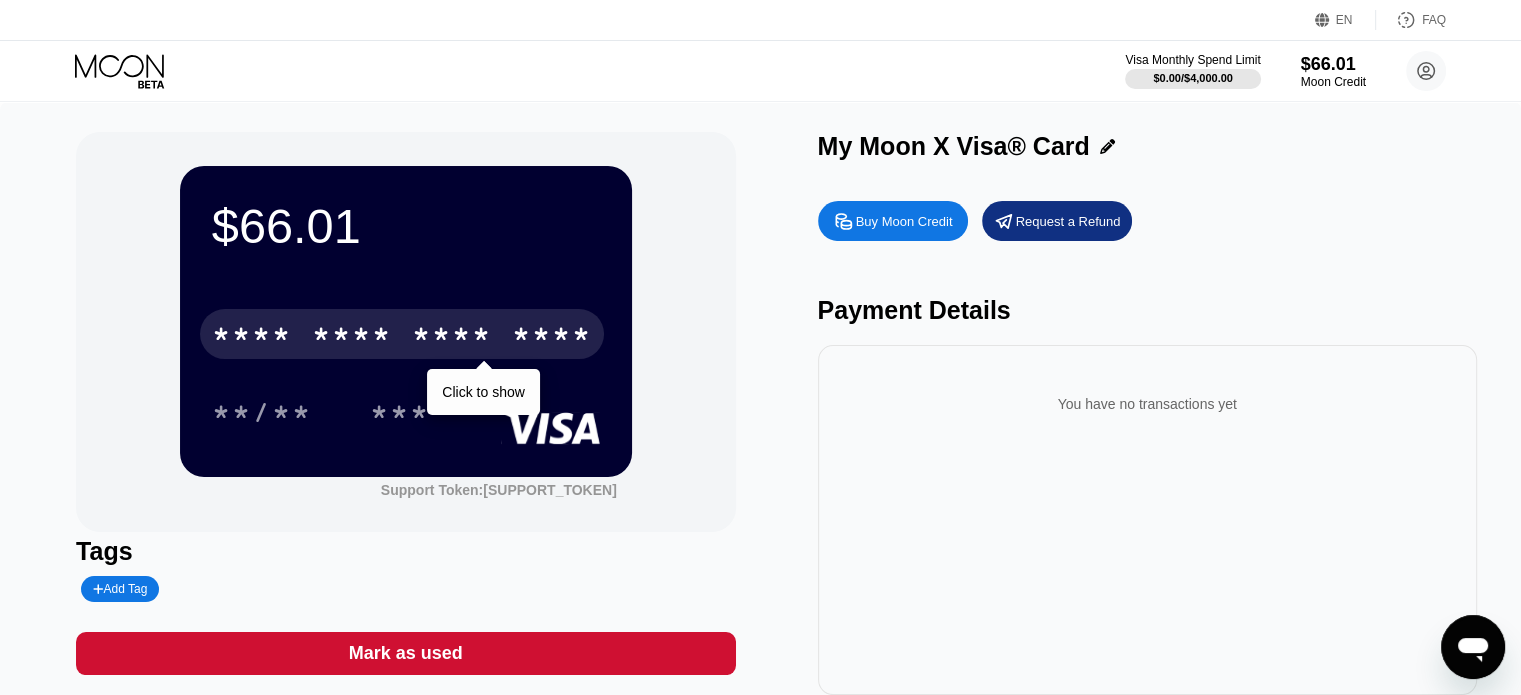 click on "* * * *" at bounding box center (452, 337) 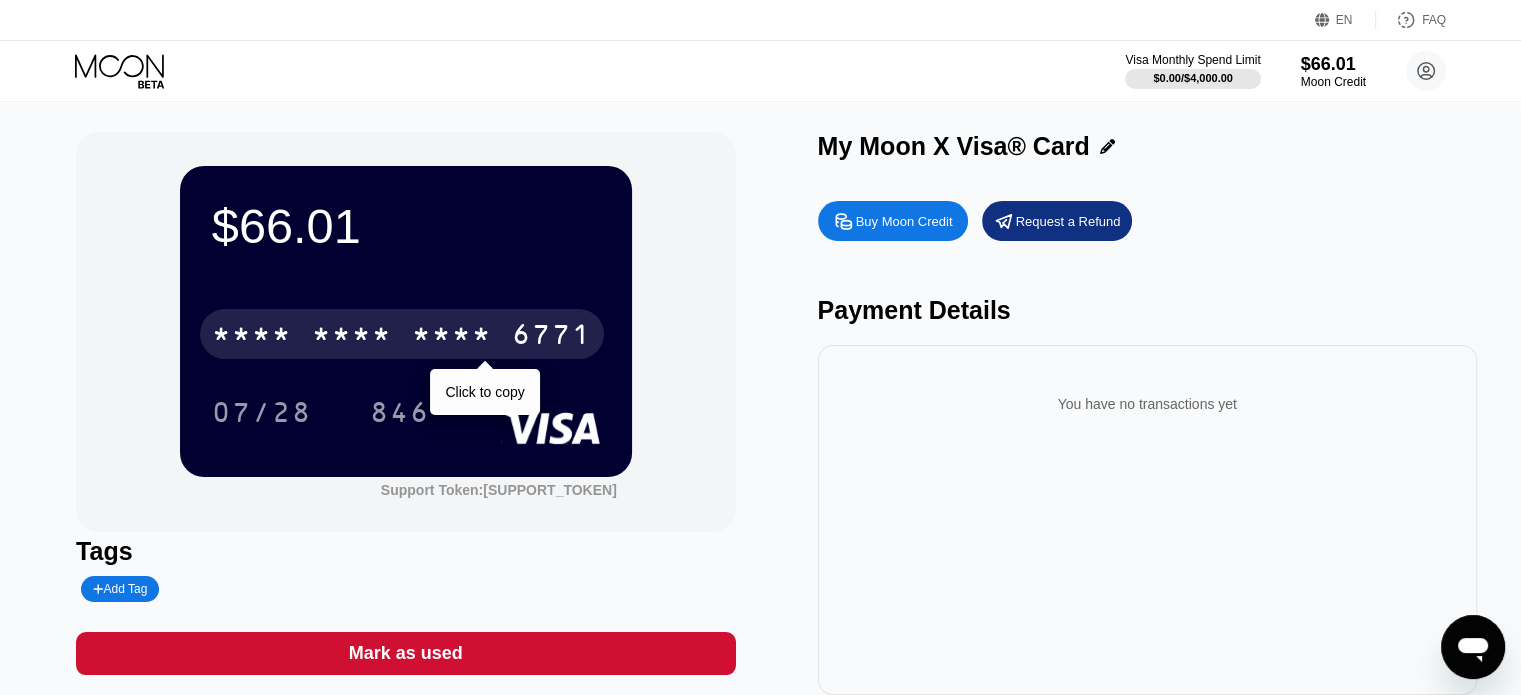 click on "* * * *" at bounding box center [452, 337] 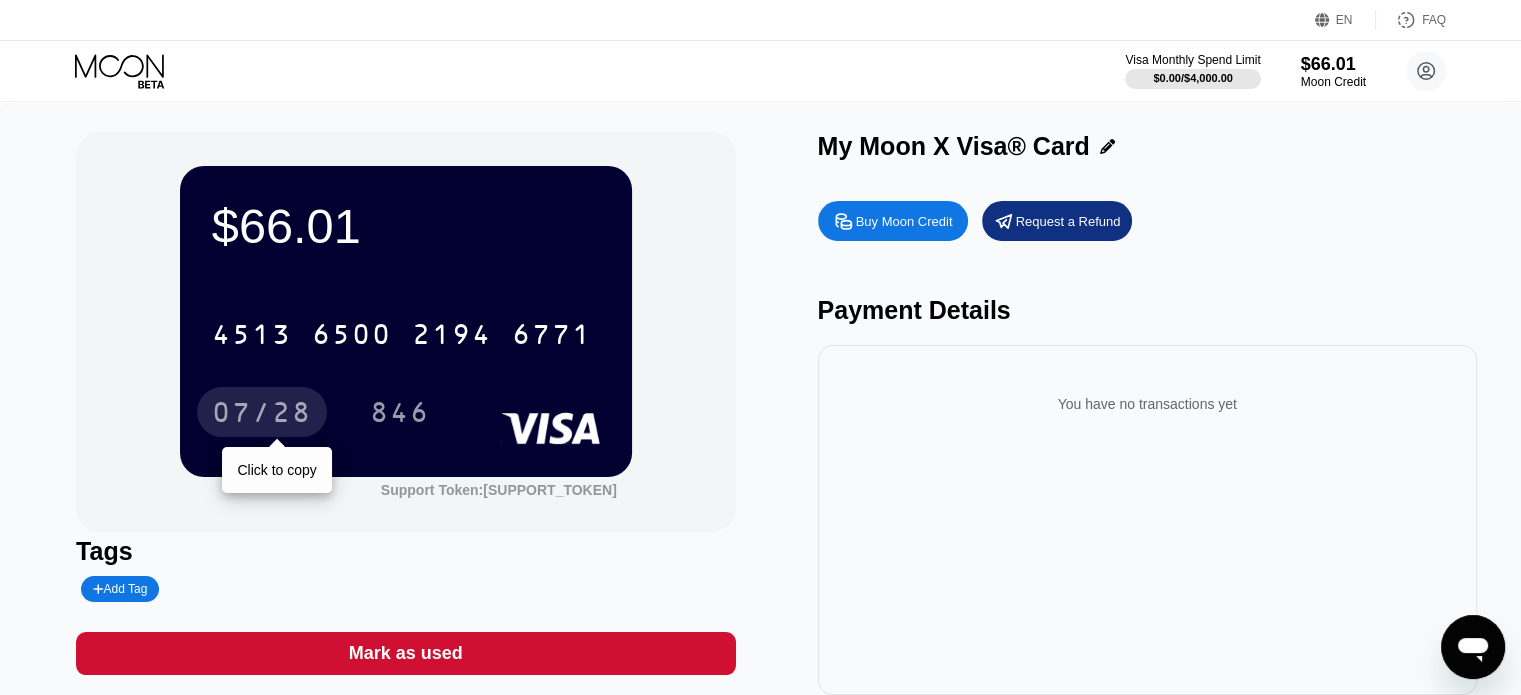 click on "07/28" at bounding box center [262, 415] 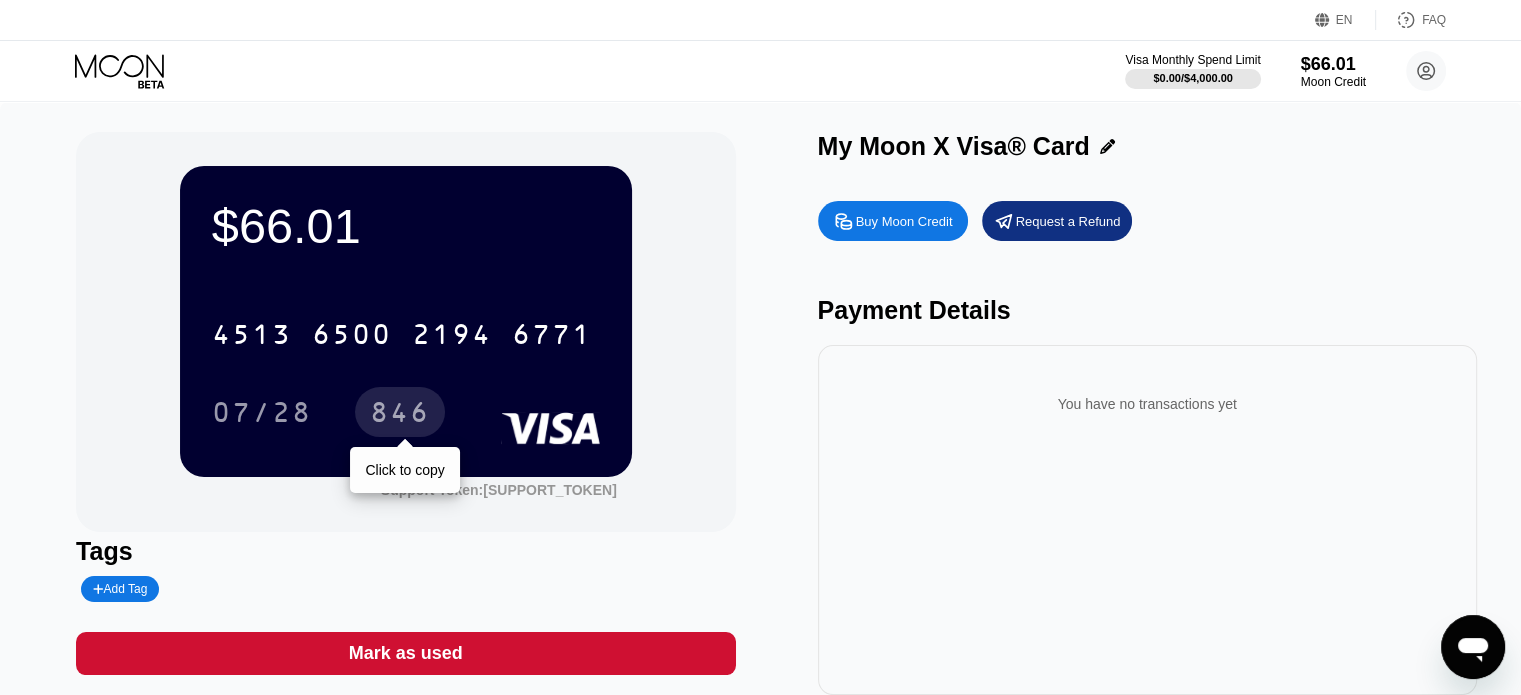 click on "846" at bounding box center (400, 415) 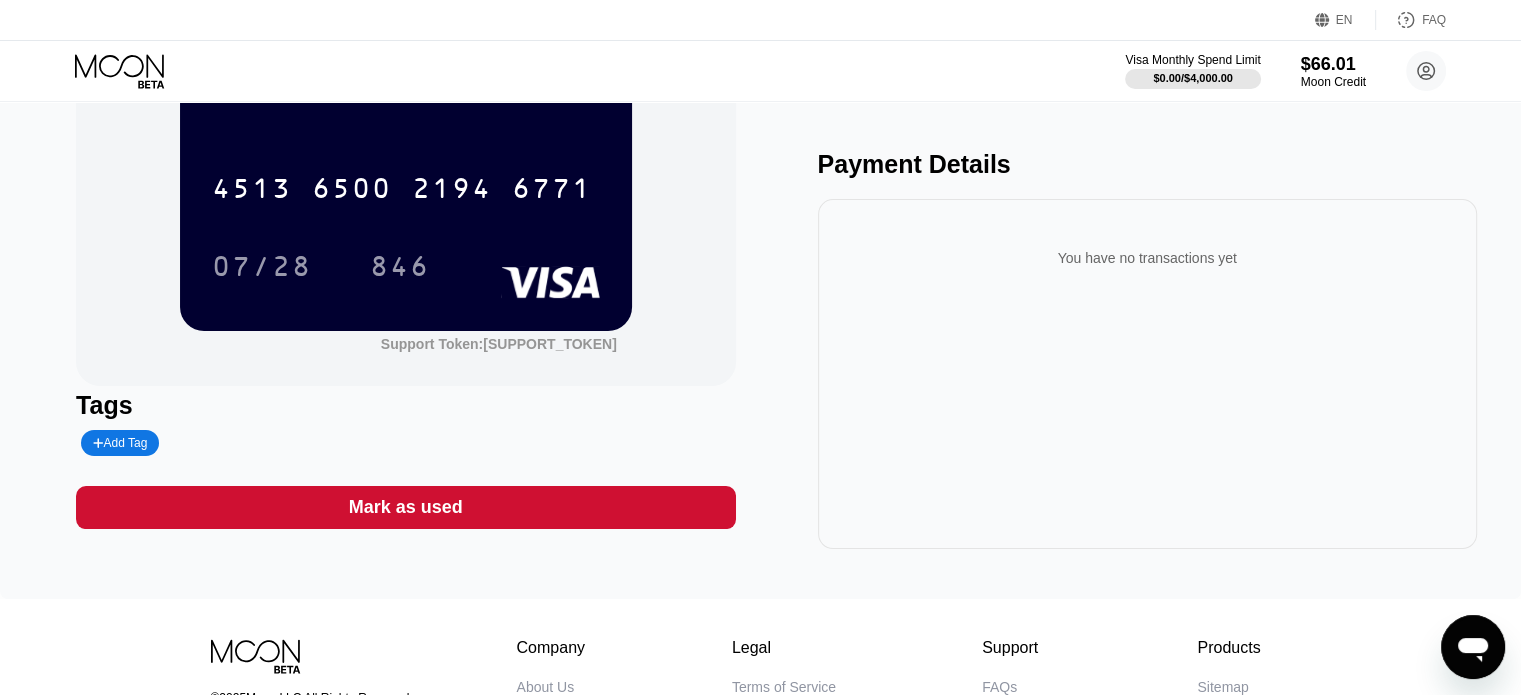 scroll, scrollTop: 364, scrollLeft: 0, axis: vertical 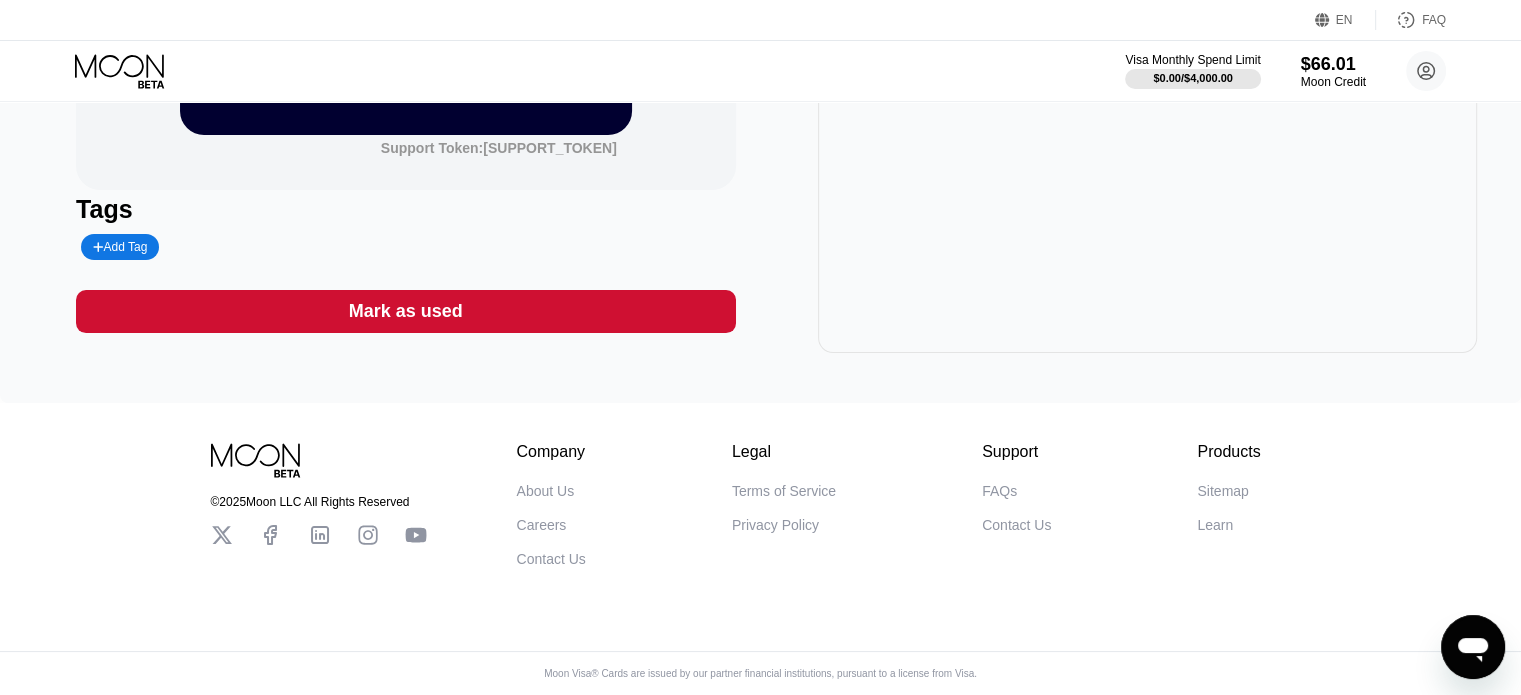 click on "Add Tag" at bounding box center [120, 247] 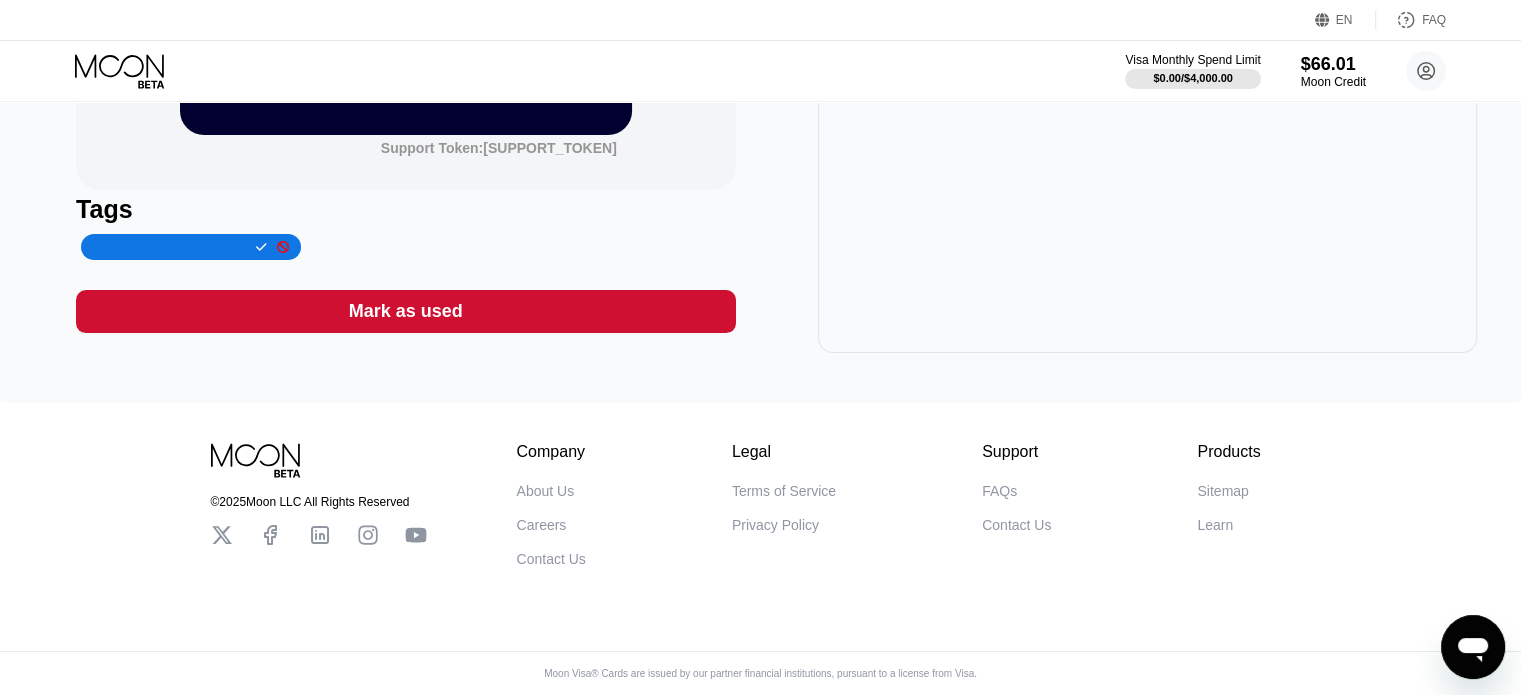 drag, startPoint x: 789, startPoint y: 227, endPoint x: 799, endPoint y: 229, distance: 10.198039 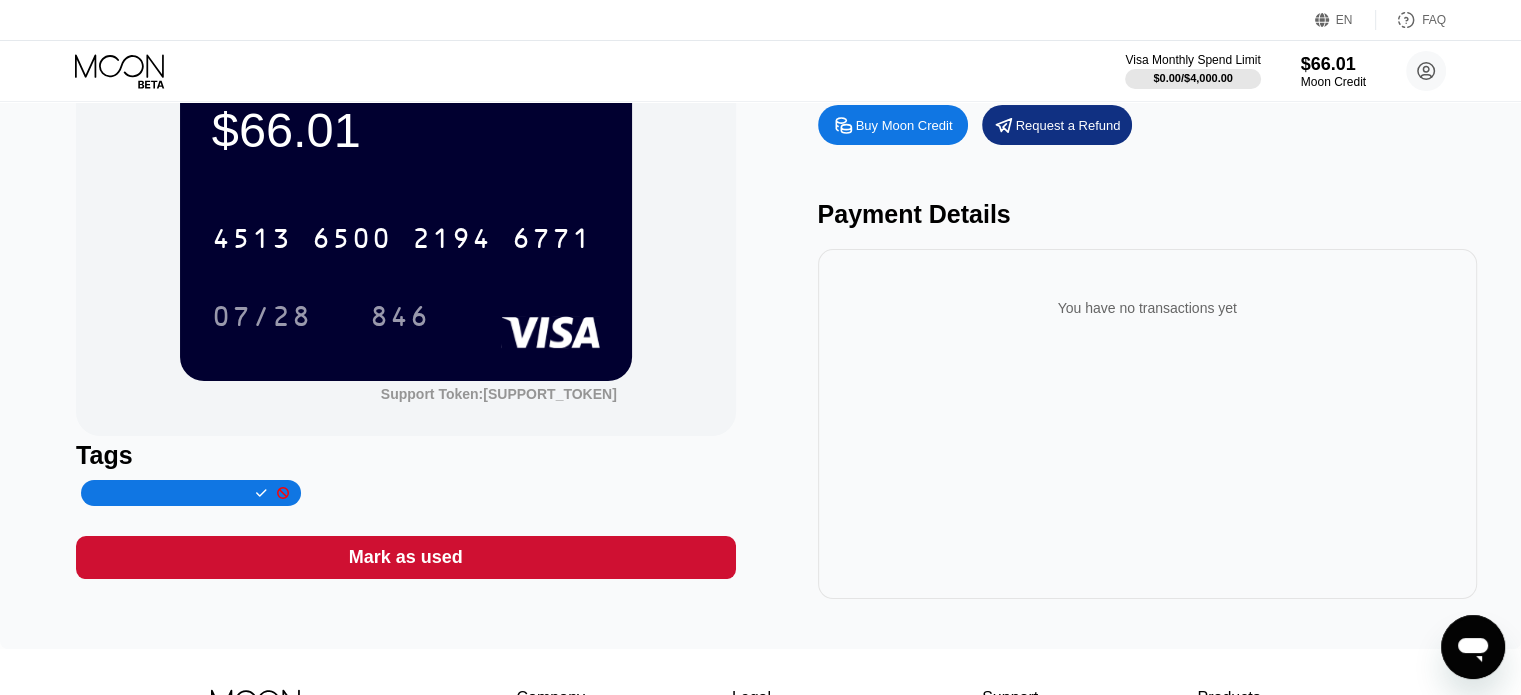 scroll, scrollTop: 0, scrollLeft: 0, axis: both 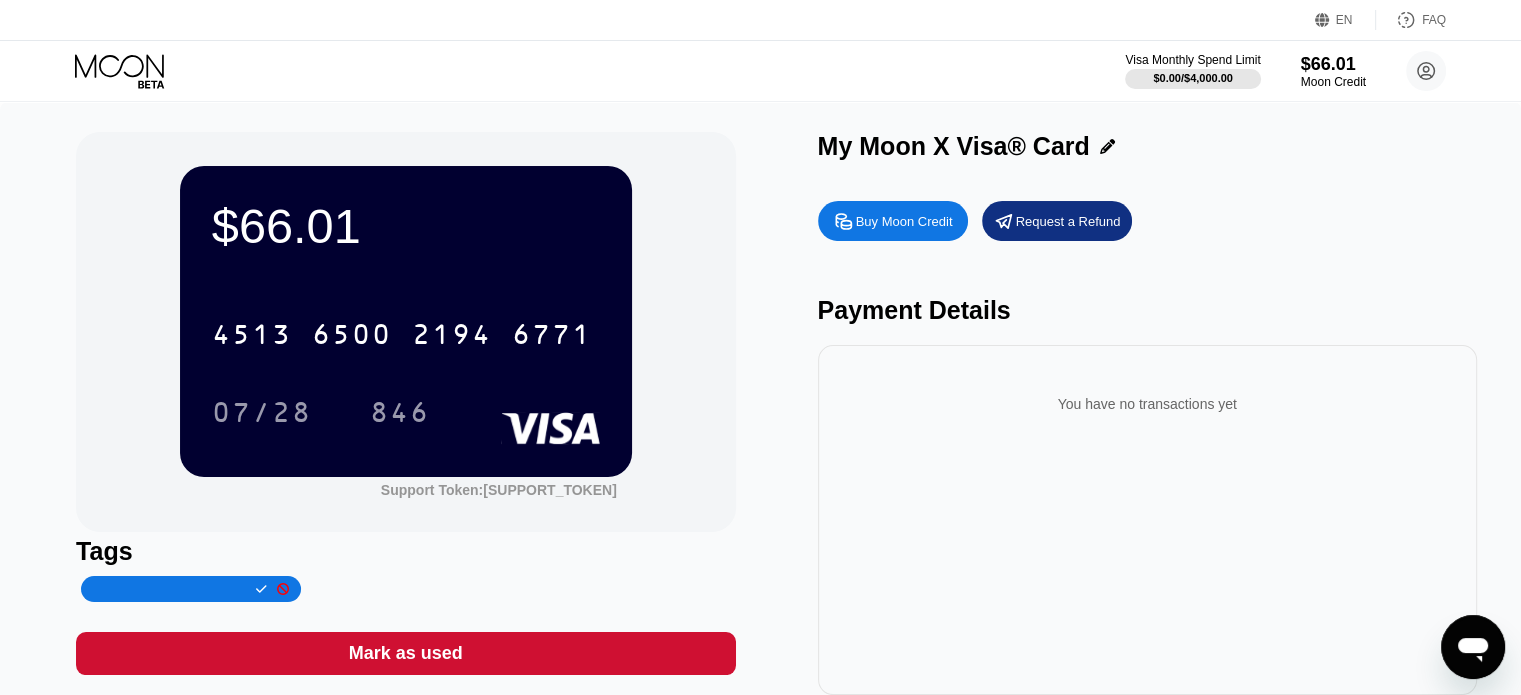 drag, startPoint x: 792, startPoint y: 319, endPoint x: 792, endPoint y: 332, distance: 13 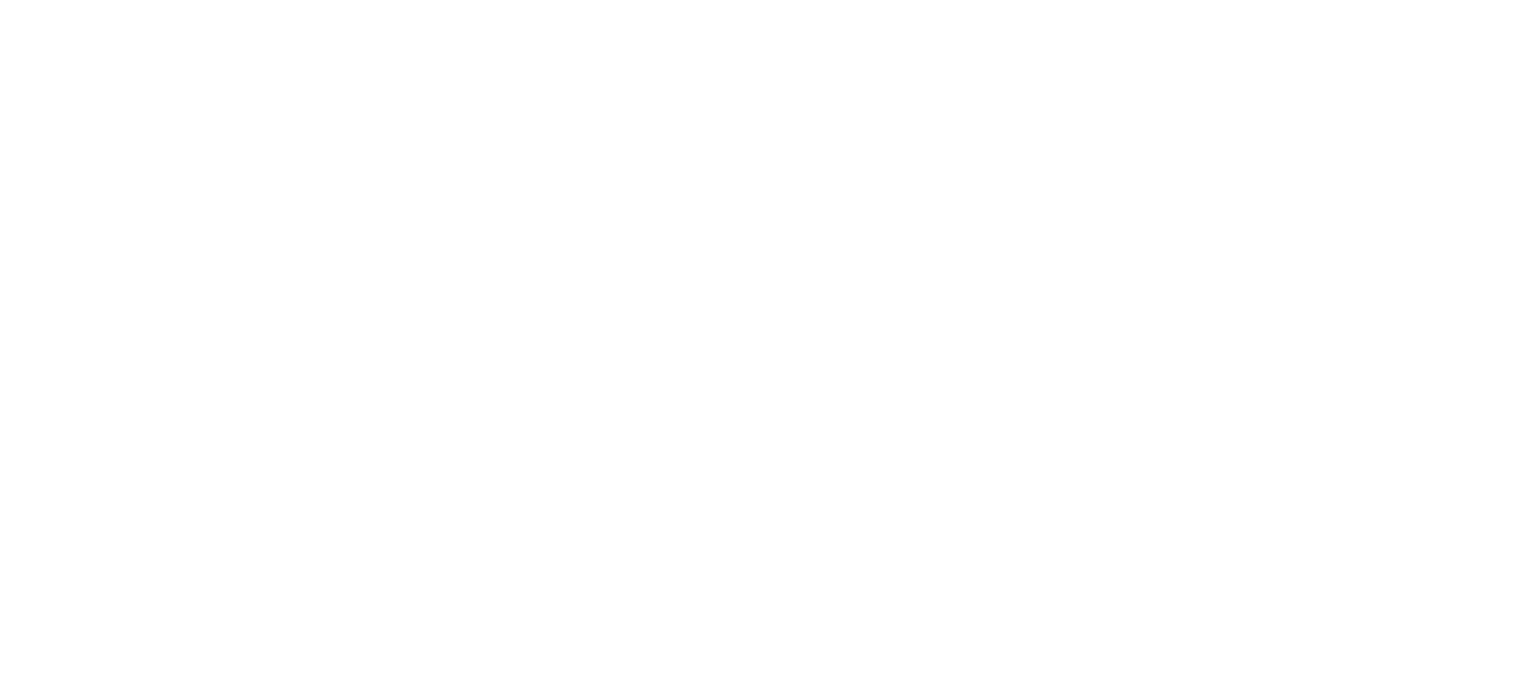 scroll, scrollTop: 0, scrollLeft: 0, axis: both 